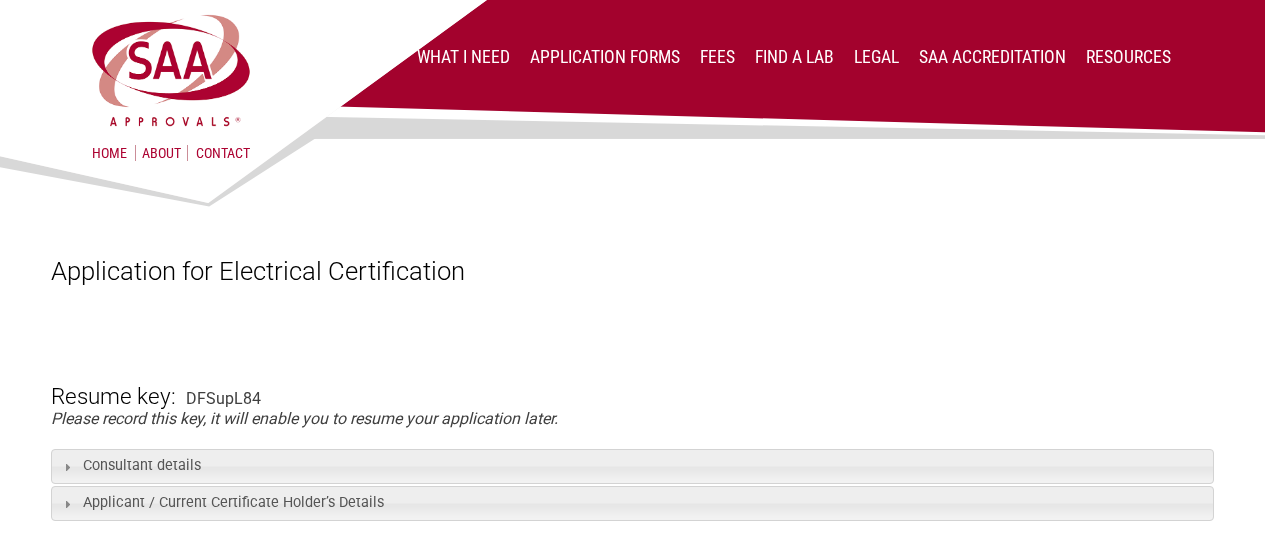 scroll, scrollTop: 200, scrollLeft: 0, axis: vertical 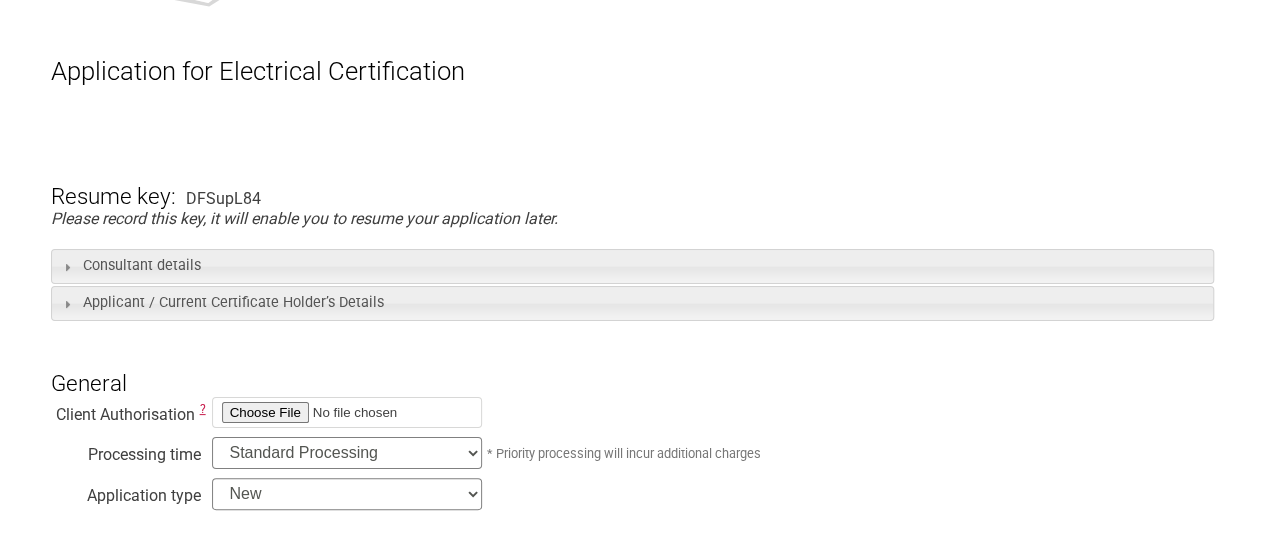 click on "Application for Electrical Certification
Resume key: [ALPHANUMERIC]
Please record this key, it will enable you to resume your application later.
Consultant details
Business name Wendell Electrical Testing Co., Ltd.
Email address [EMAIL]
Postal address
Address [NUMBER] [STREET]
Suburb [DISTRICT]
City [DISTRICT]
State [CITY]
Postcode [POSTAL CODE]
Country
---------
Afghanistan
Albania
Algeria
American Samoa
Andorra
Angola
Anguilla
Antarctica
Antigua and Barbuda
Argentina
Armenia
Aruba
Australia
Austria
Azerbaijan
Bahamas
Bahrain
Bangladesh
Barbados
Belarus
Belgium
Belize
Benin
Bermuda
Bhutan
Bolivia
Bosnia and Herzegovina
Botswana
Bouvet Island
Brazil
British Indian Ocean Territory
Brunei Darussalam
Bulgaria" at bounding box center (633, 1576) 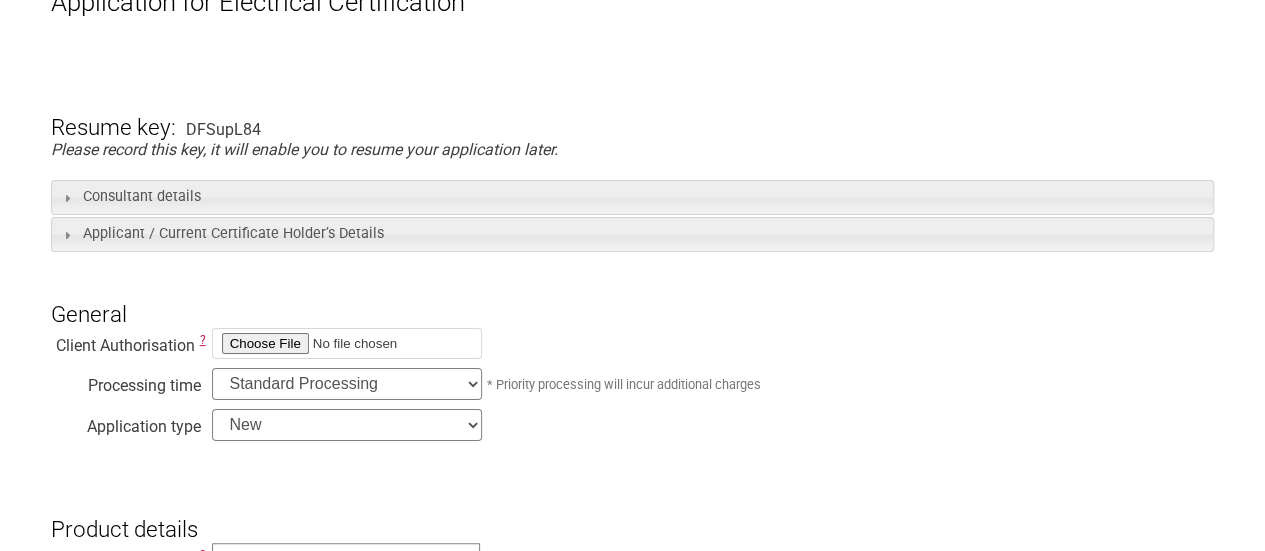 scroll, scrollTop: 300, scrollLeft: 0, axis: vertical 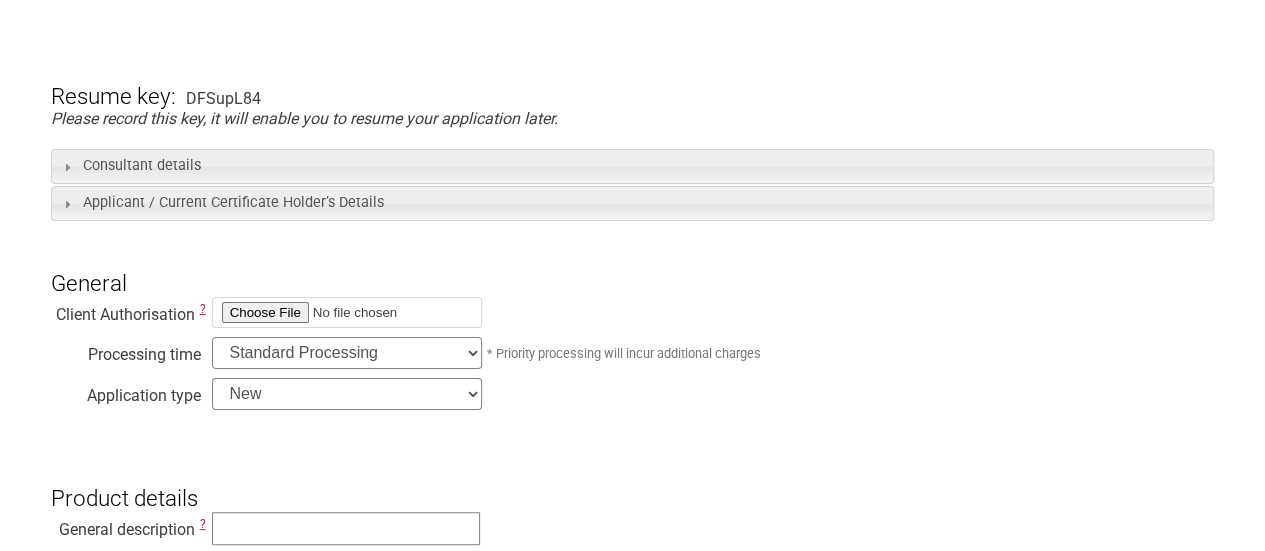 click at bounding box center [347, 312] 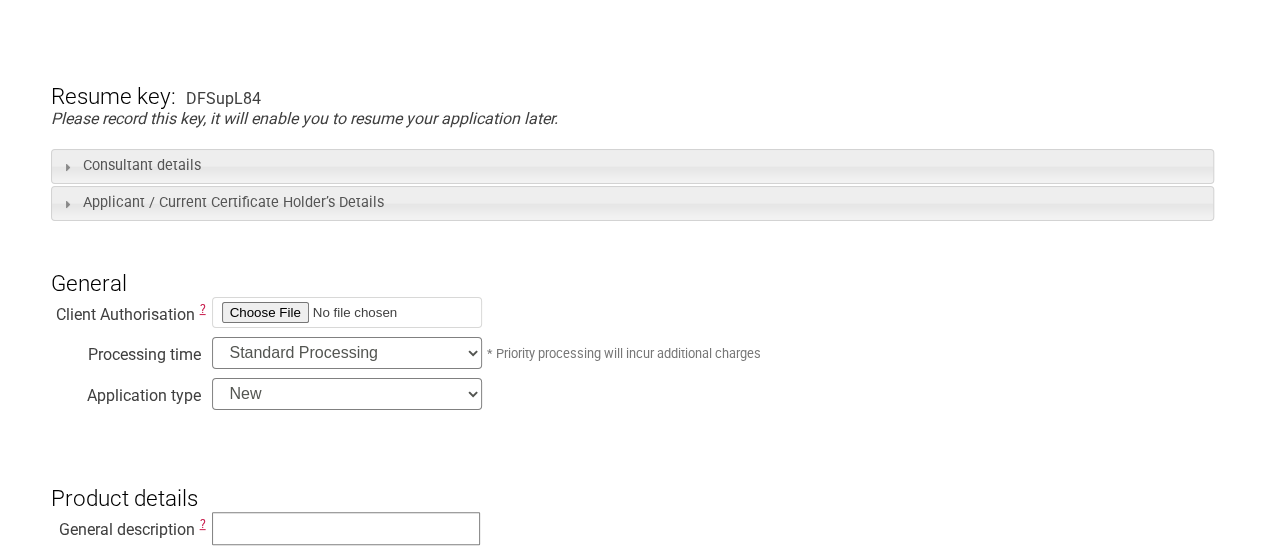 type on "C:\fakepath\Authorization letter.pdf" 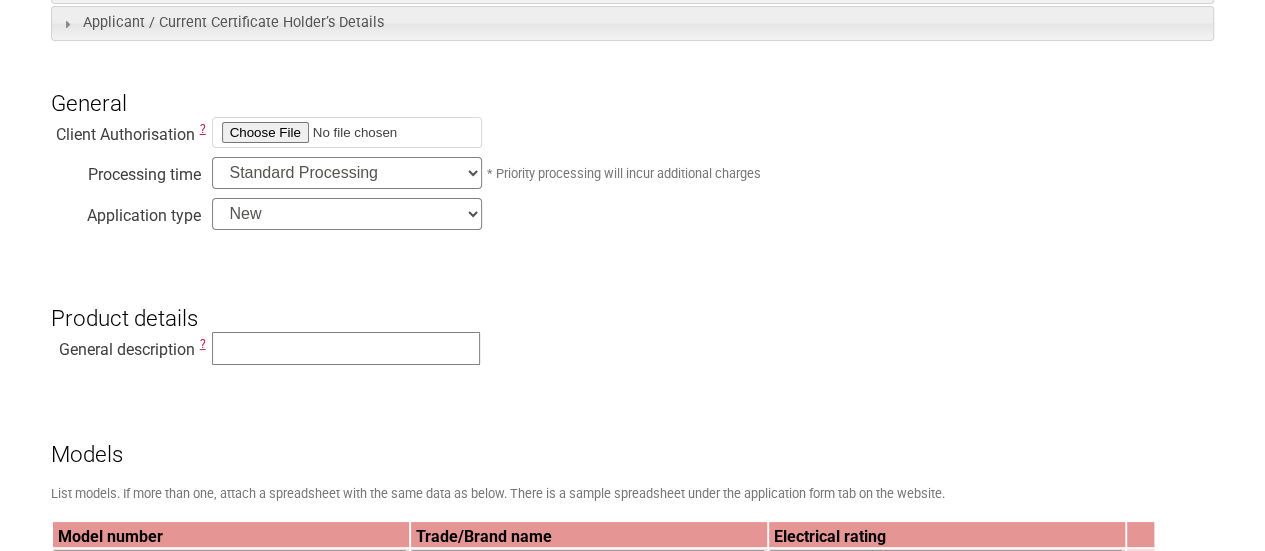 scroll, scrollTop: 500, scrollLeft: 0, axis: vertical 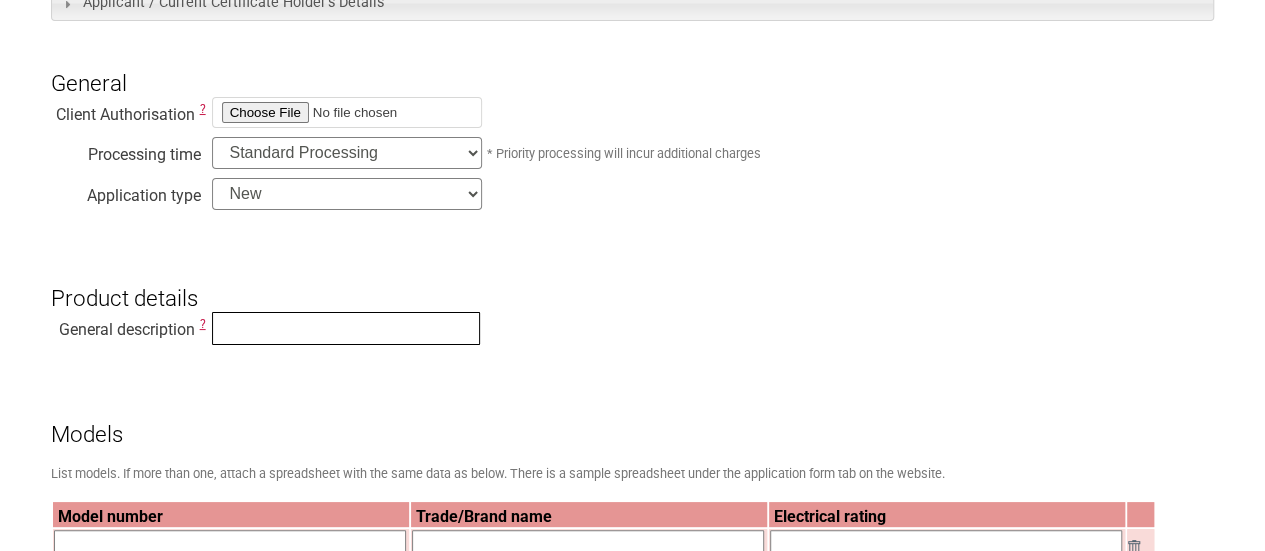 click at bounding box center [346, 328] 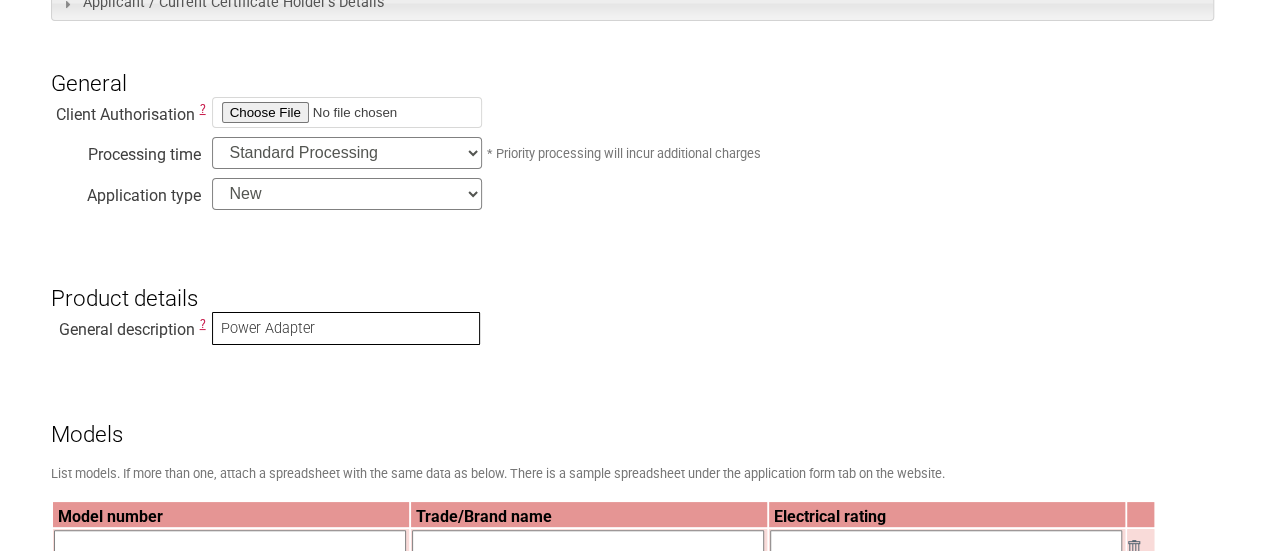 type on "Power Adapter" 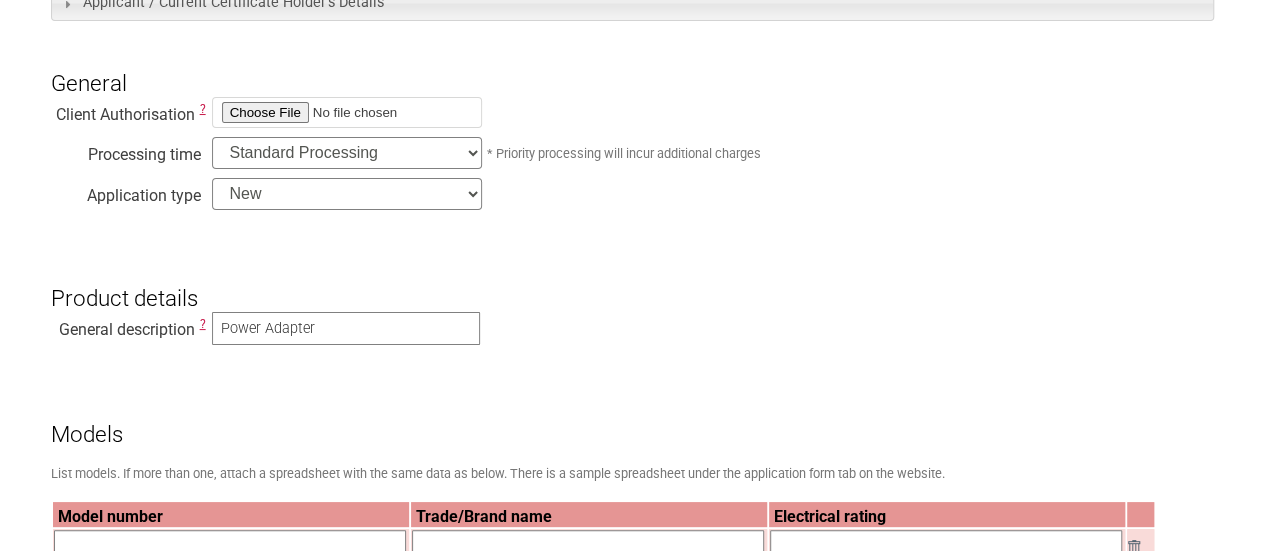 drag, startPoint x: 629, startPoint y: 324, endPoint x: 659, endPoint y: 311, distance: 32.695564 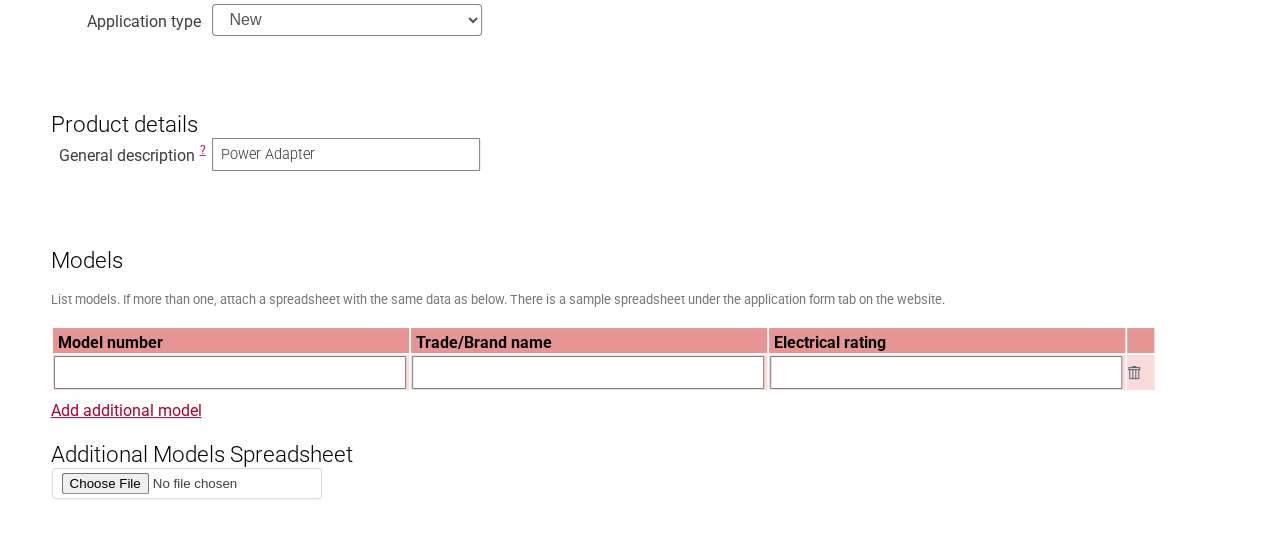 scroll, scrollTop: 800, scrollLeft: 0, axis: vertical 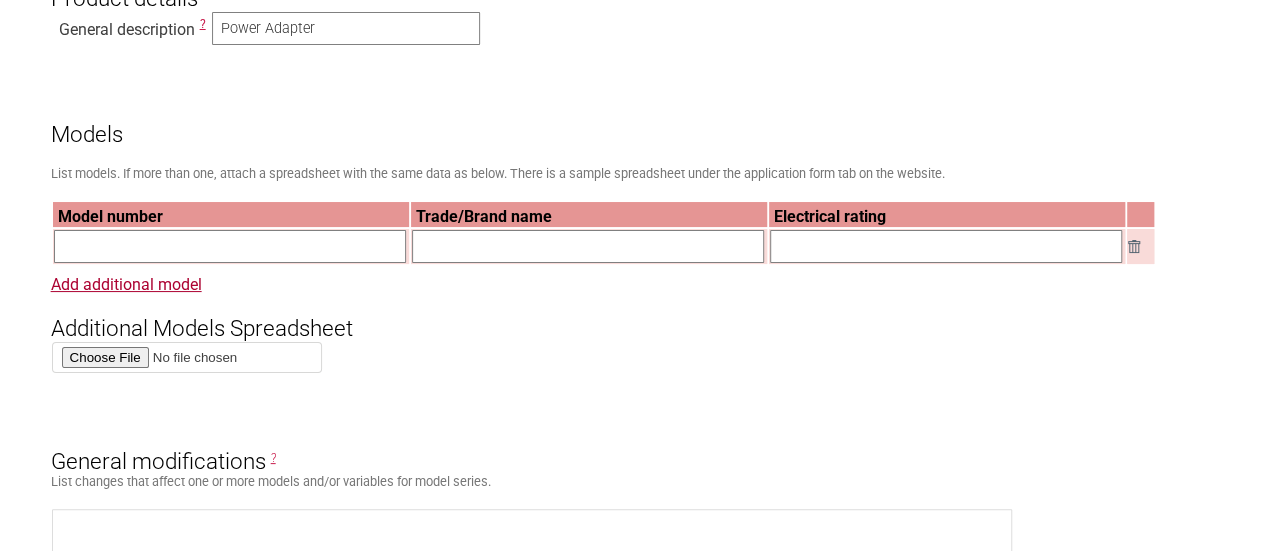 click on "Additional Models Spreadsheet" at bounding box center [633, 311] 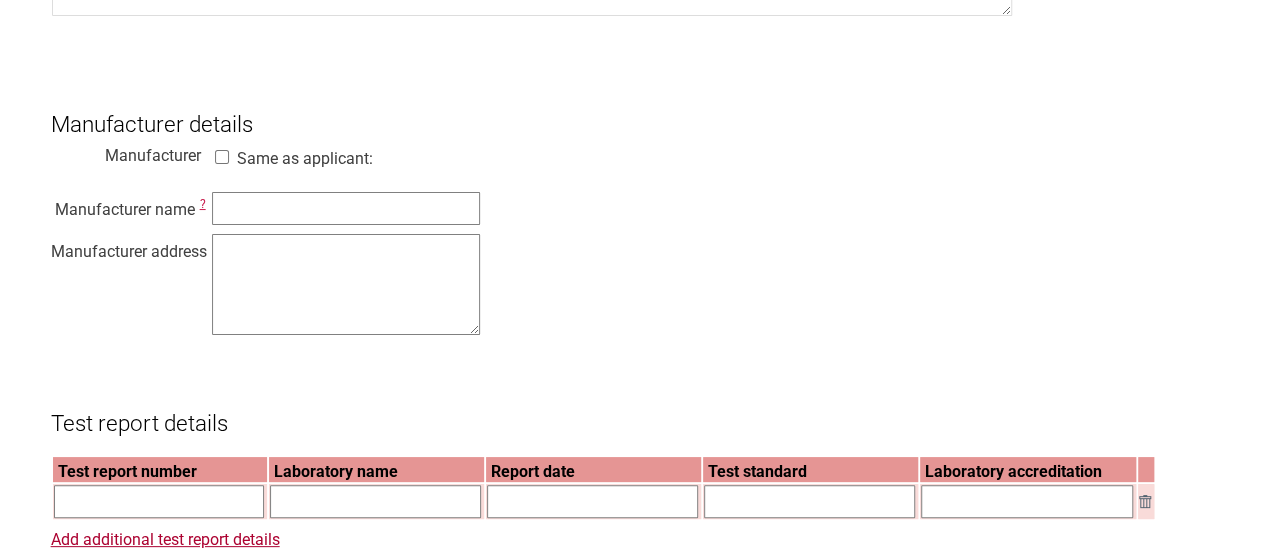 scroll, scrollTop: 1500, scrollLeft: 0, axis: vertical 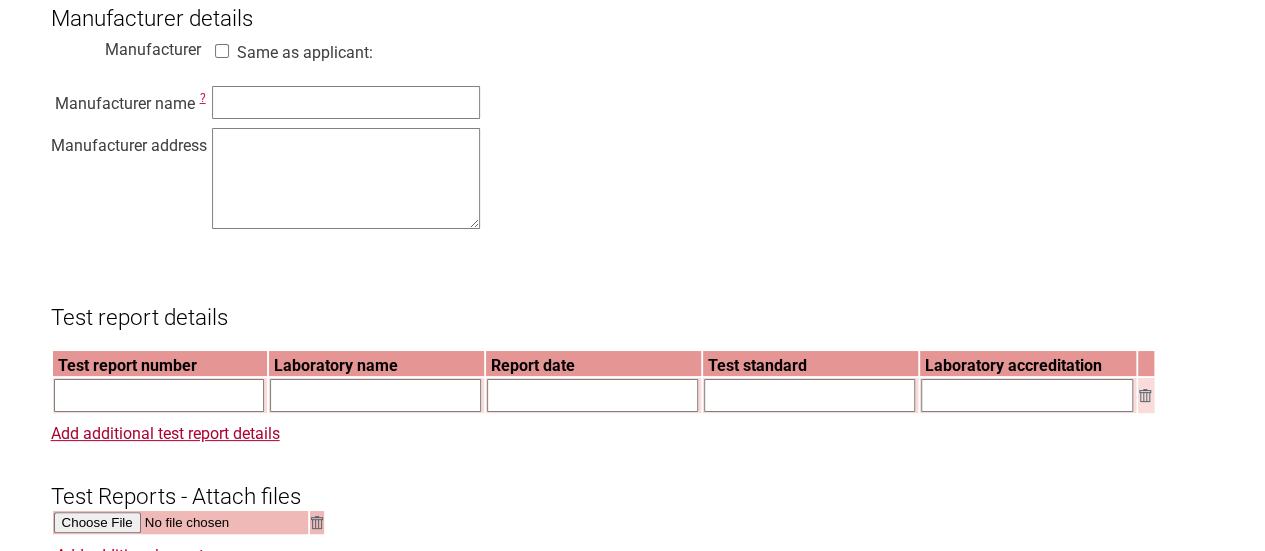 click on "Same as applicant:" at bounding box center (222, 51) 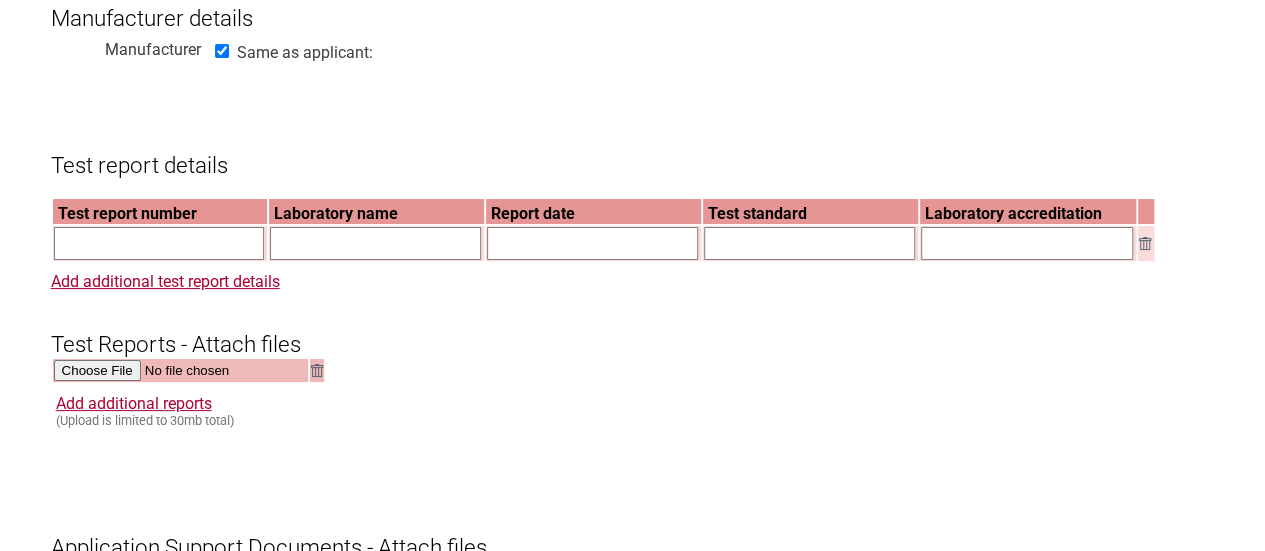 click at bounding box center [159, 243] 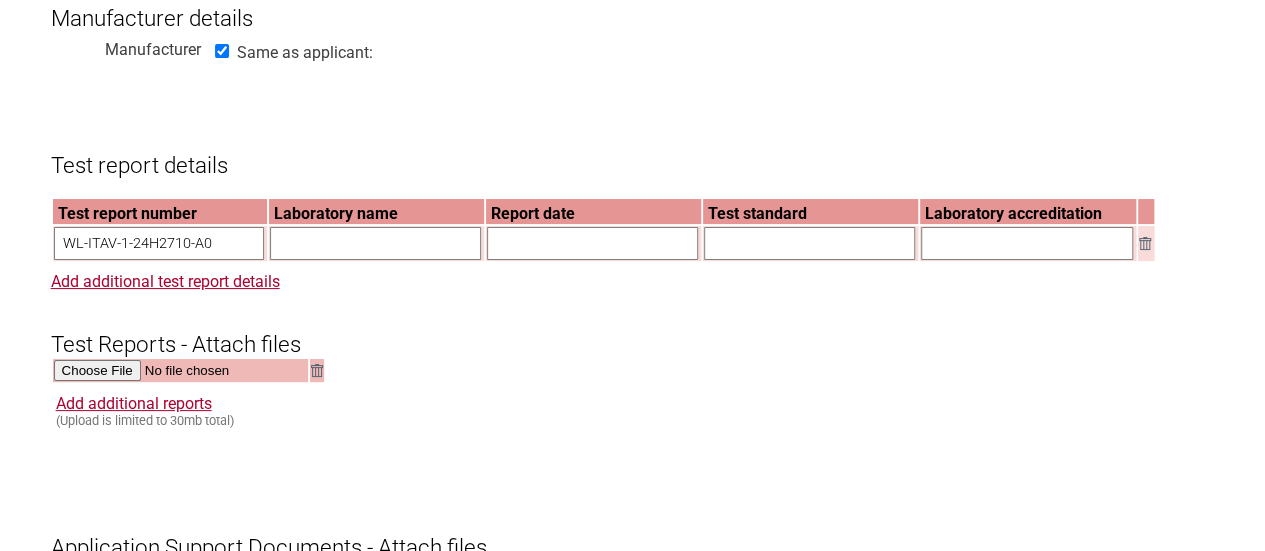 type on "WL-ITAV-1-24H2710-A0" 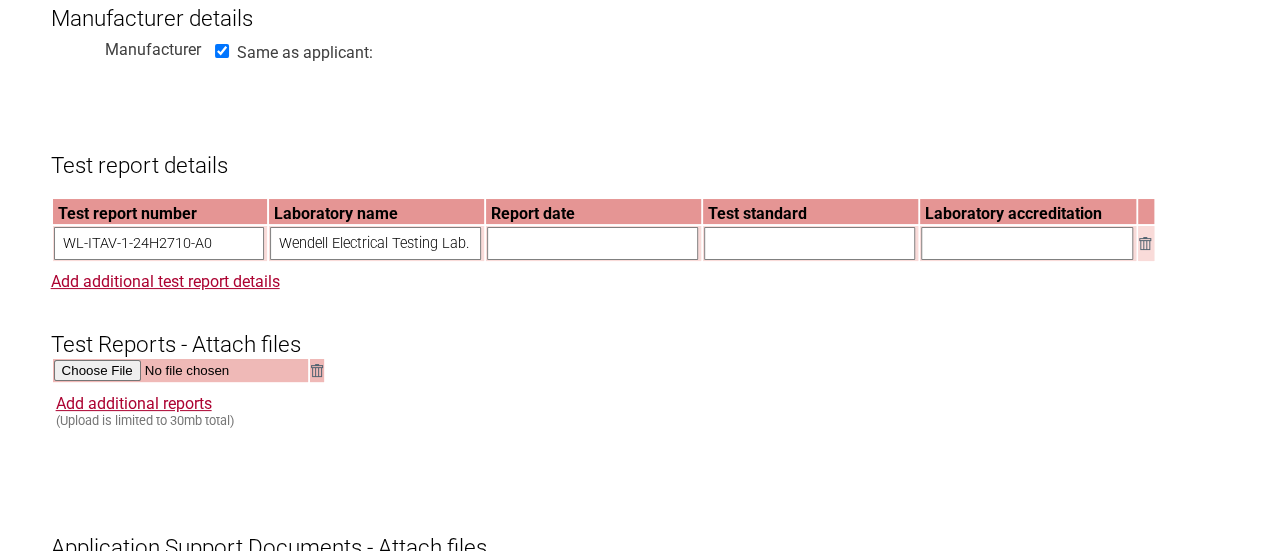click at bounding box center [592, 243] 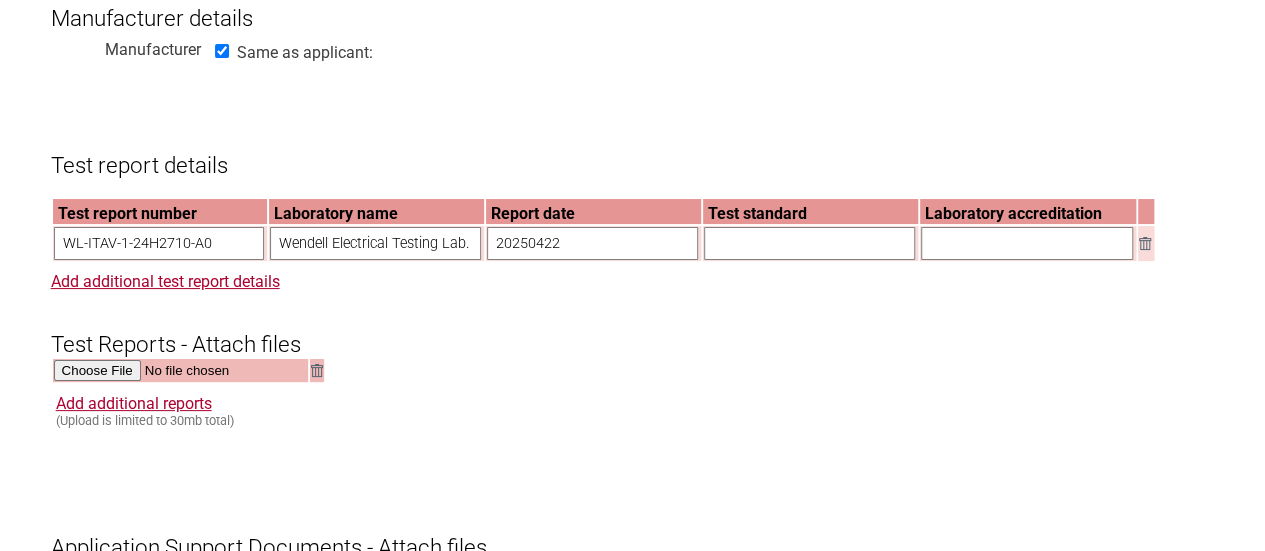 type on "20250422" 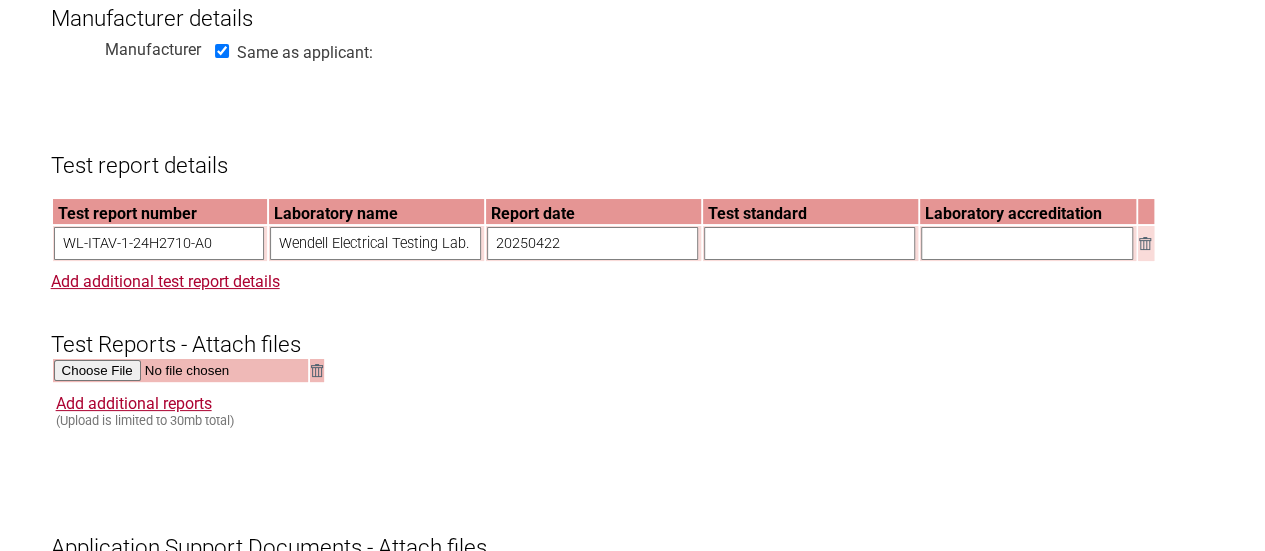 type on "IEC 62368-1:2018" 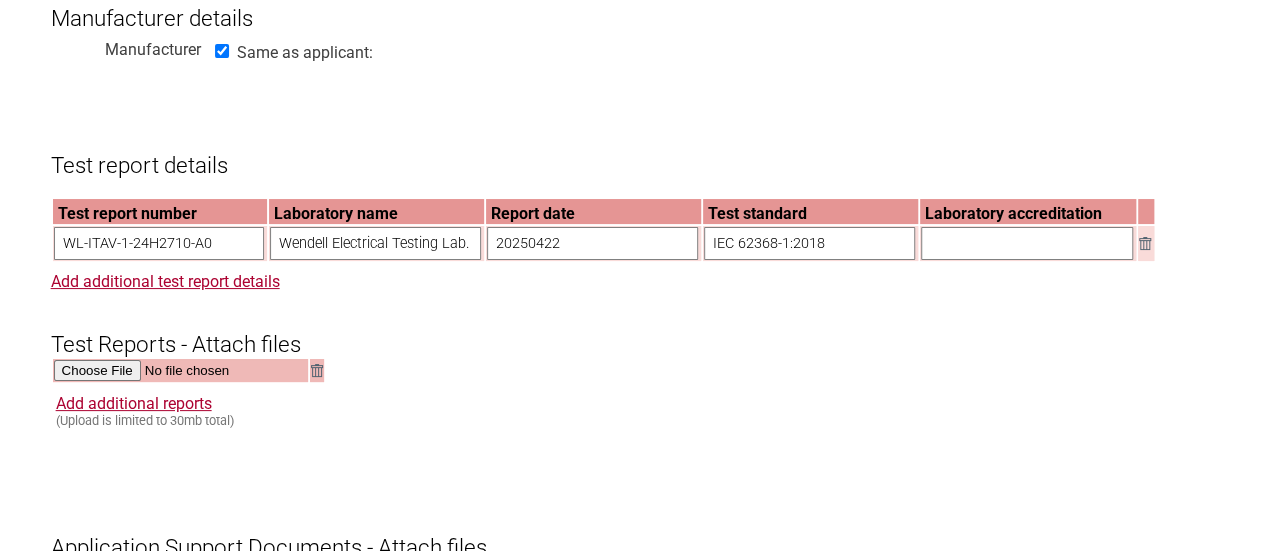 click at bounding box center (1027, 243) 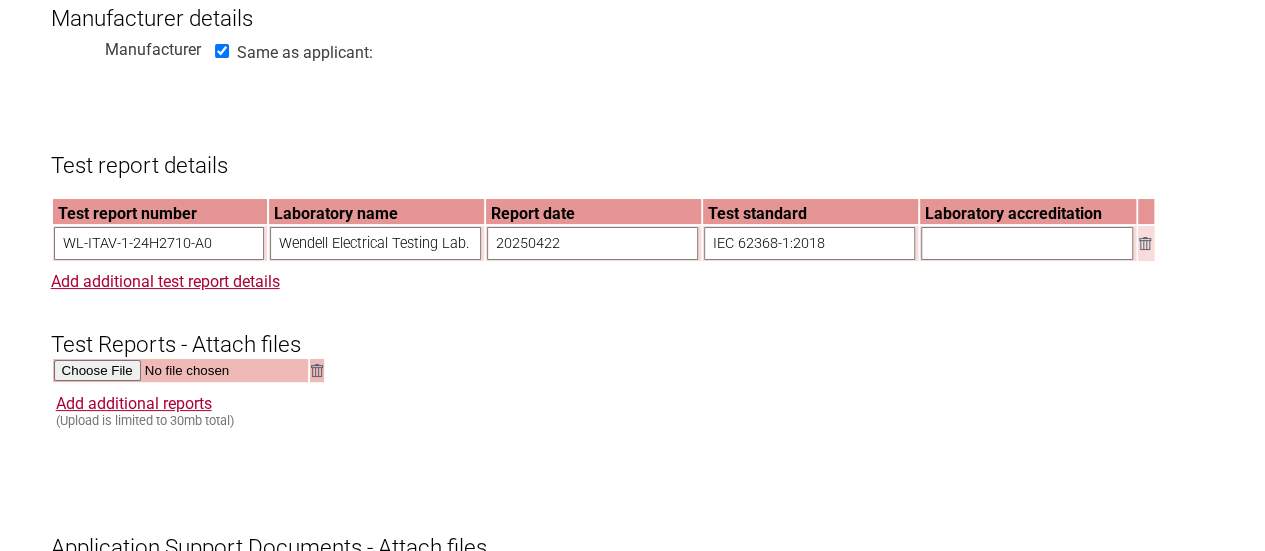 type on "TAF" 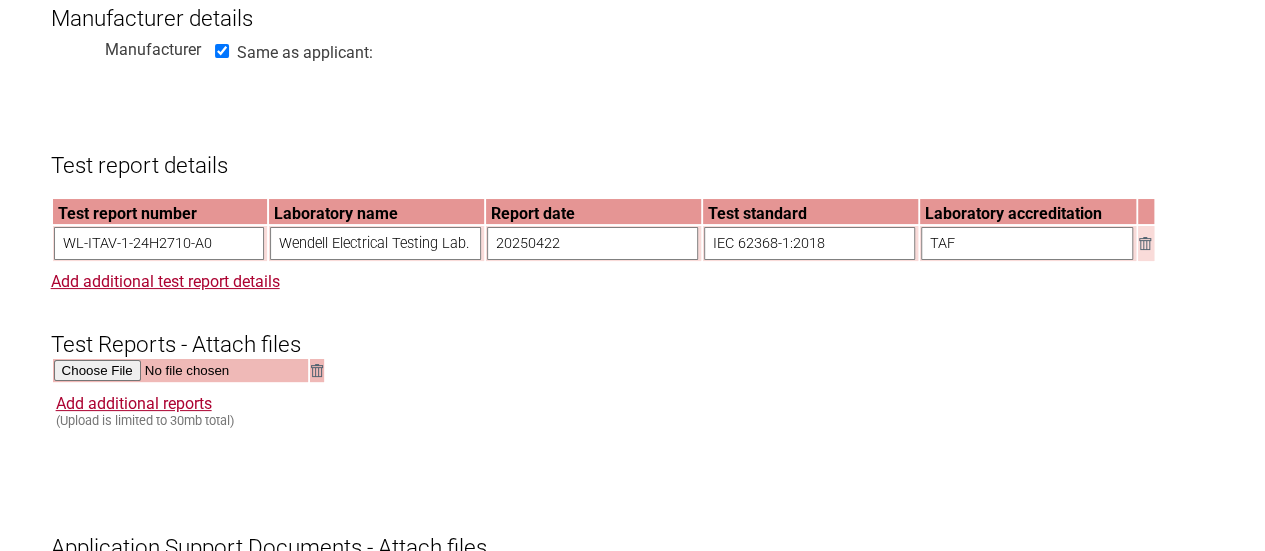click on "Test Reports - Attach files" at bounding box center (633, 327) 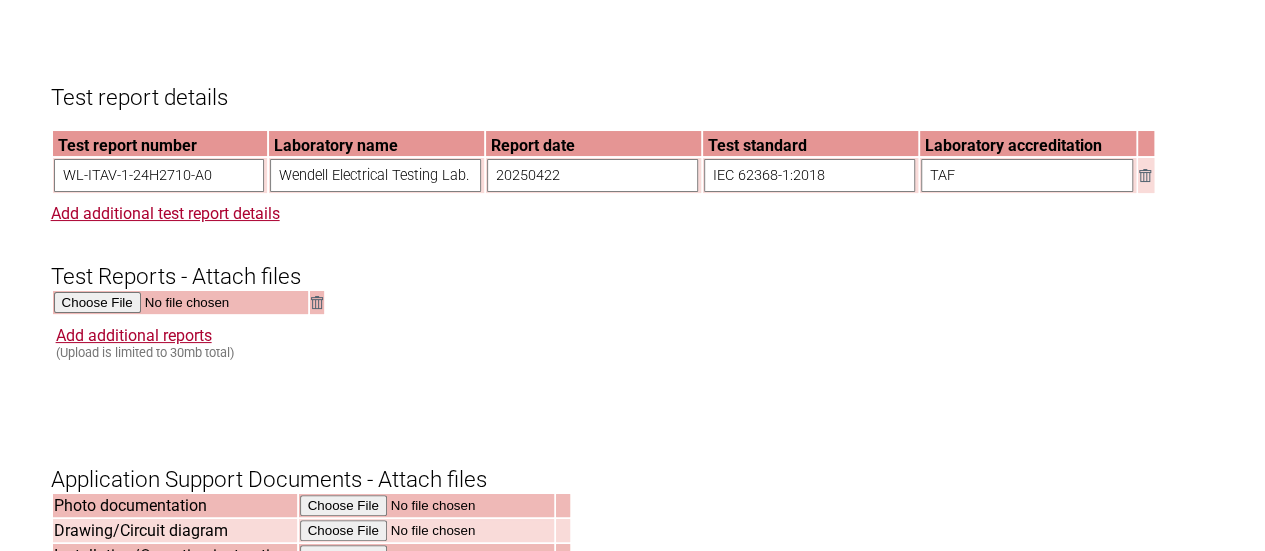 scroll, scrollTop: 1600, scrollLeft: 0, axis: vertical 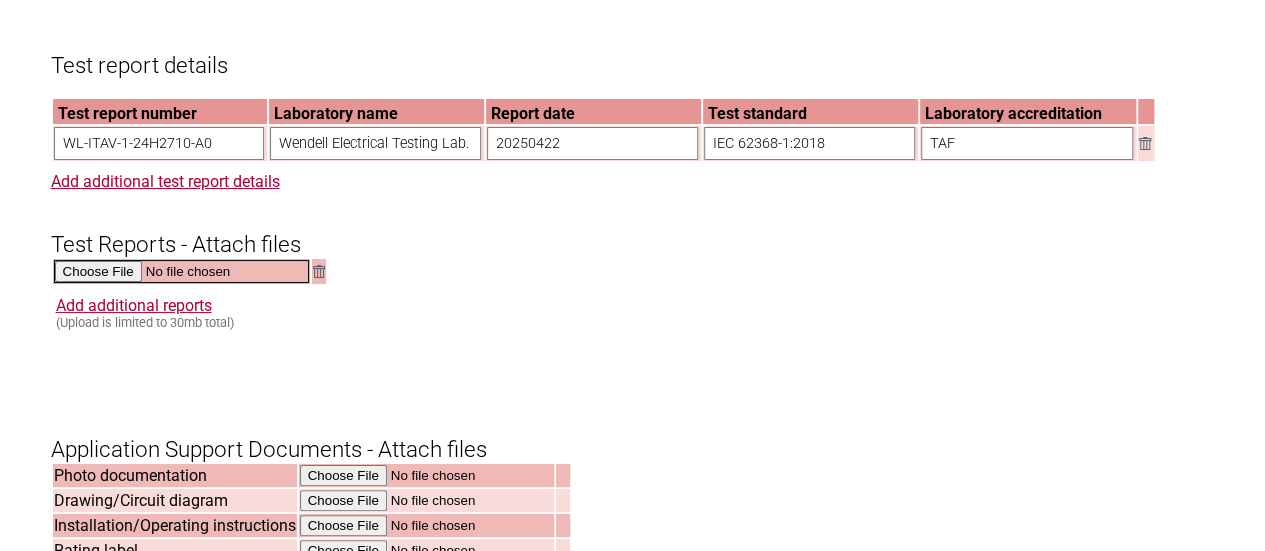 click at bounding box center [181, 271] 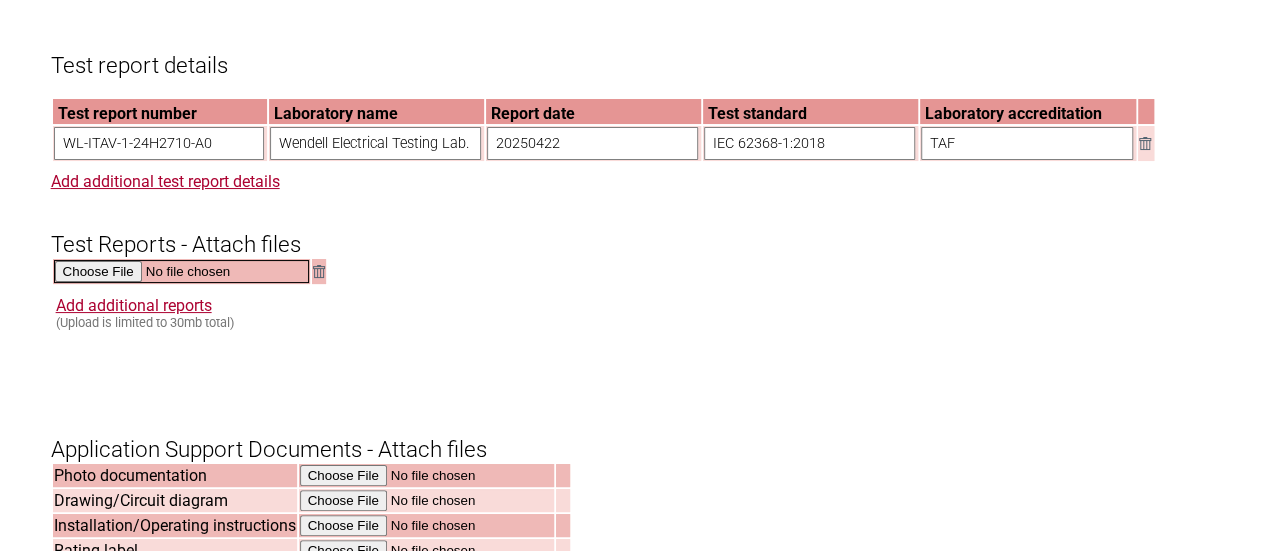 type on "C:\fakepath\WL-ITAV-1-24H2710-A0_CB report 62368-1 3rd_final.pdf" 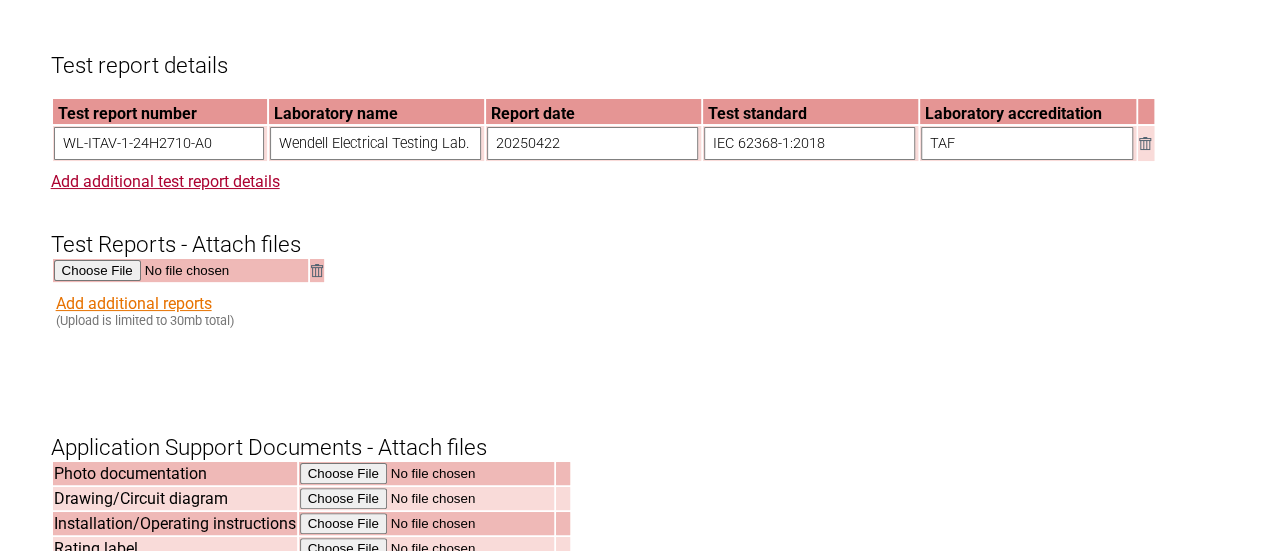 click on "Add additional reports" at bounding box center (134, 303) 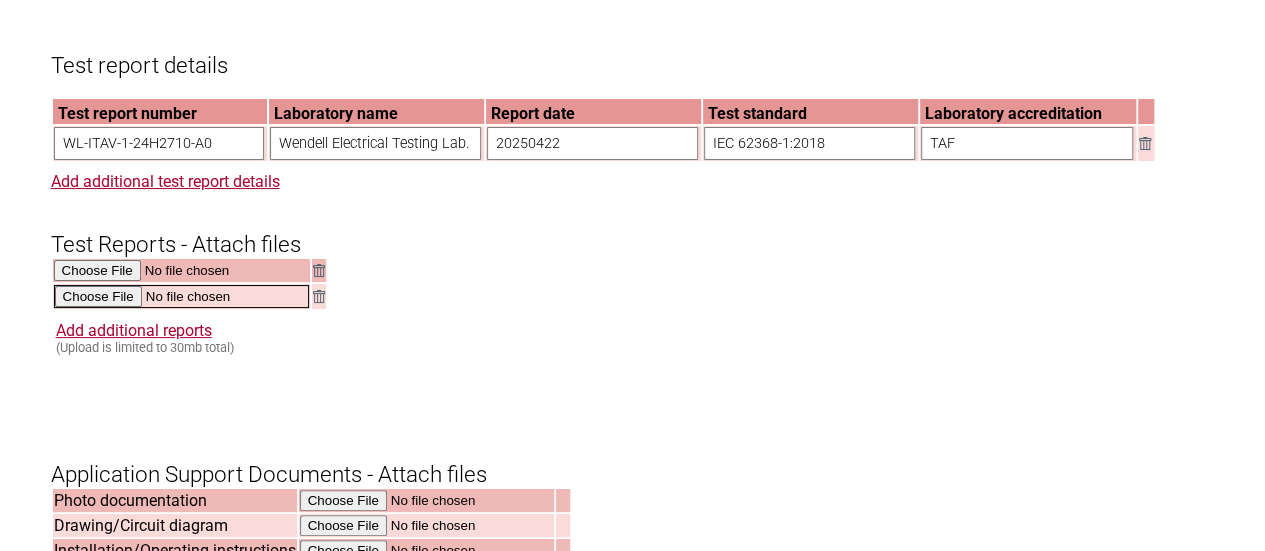 click at bounding box center (181, 296) 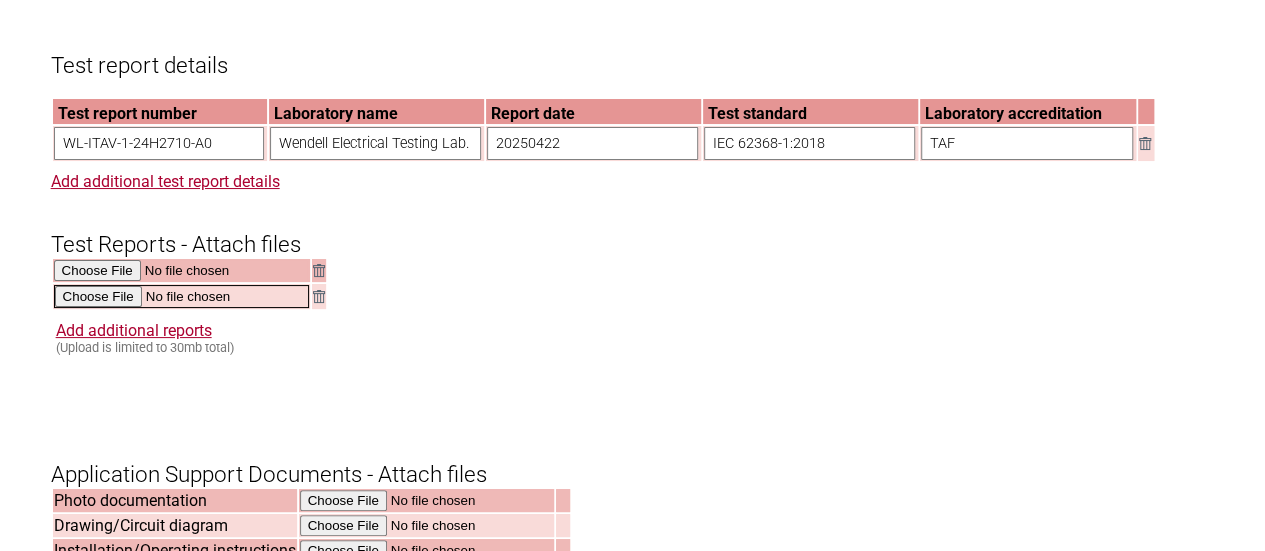 type on "C:\fakepath\DK-165551-UL.pdf" 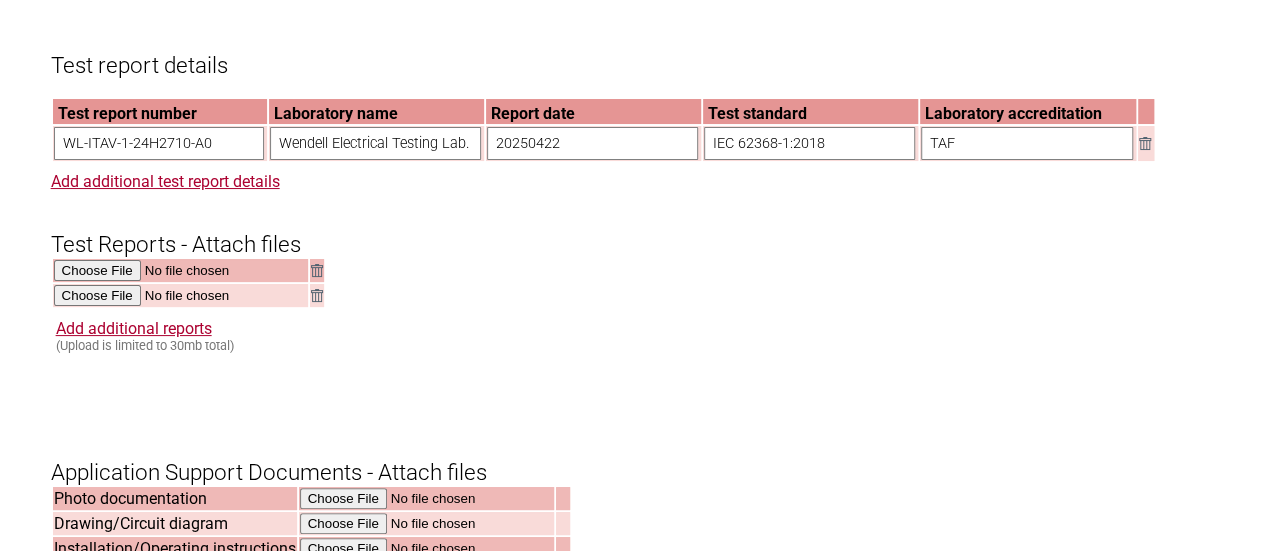 click on "Add additional reports (Upload is limited to 30mb total)" at bounding box center [635, 336] 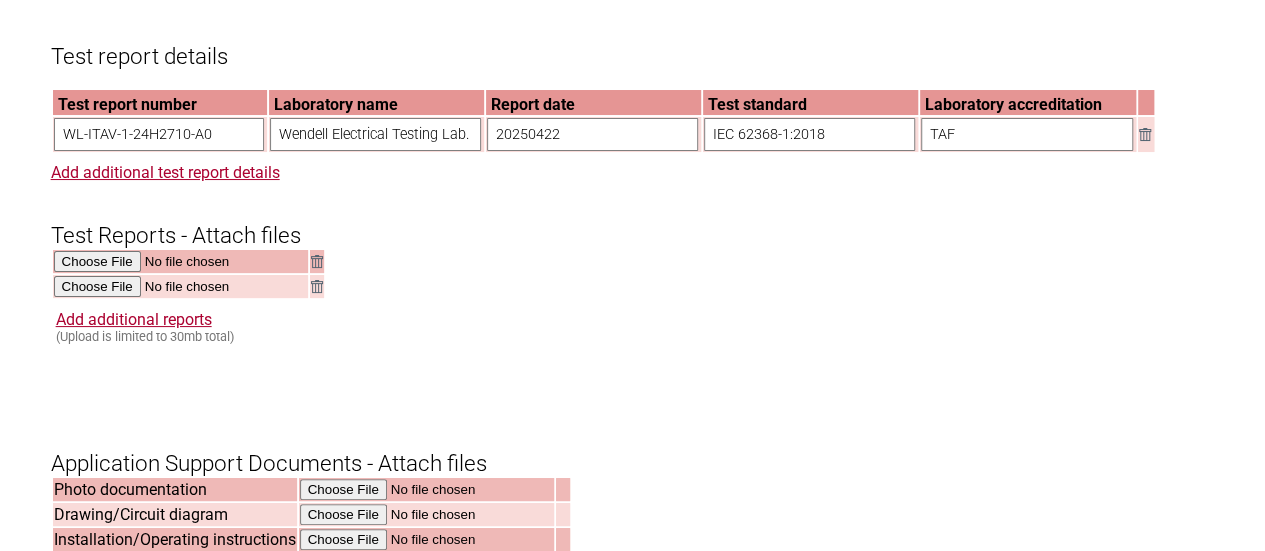 scroll, scrollTop: 1400, scrollLeft: 0, axis: vertical 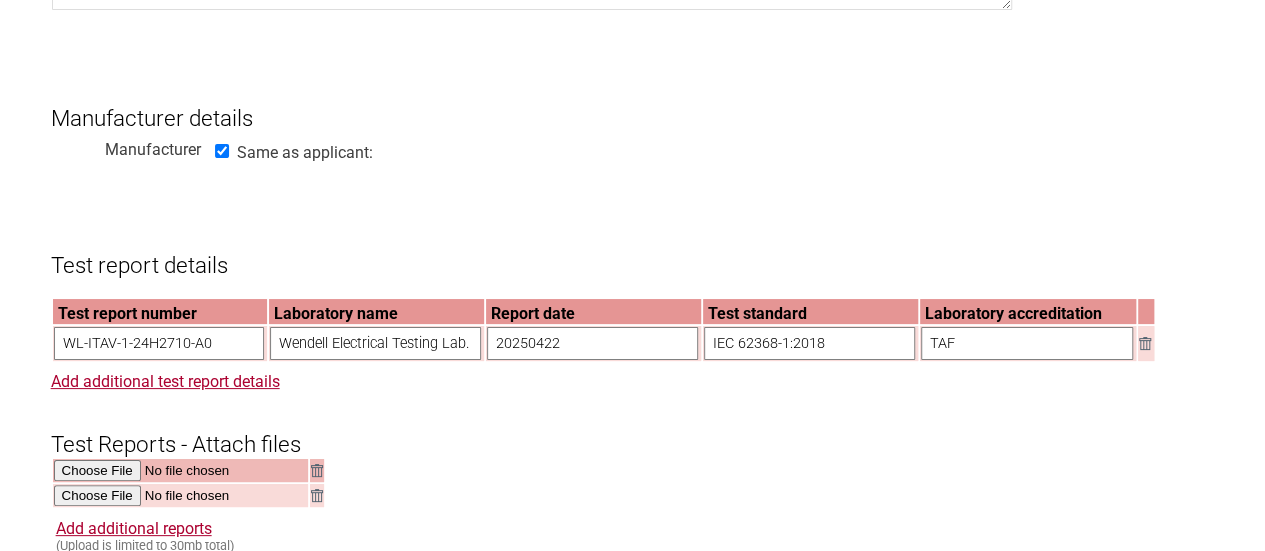 click on "Test Reports - Attach files" at bounding box center (633, 427) 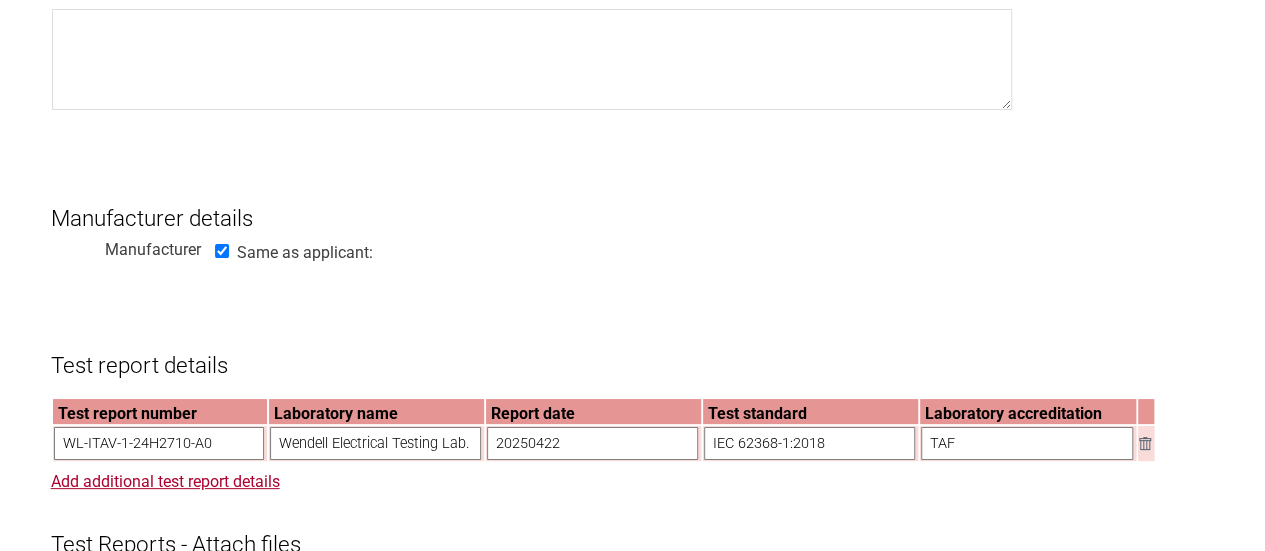 scroll, scrollTop: 800, scrollLeft: 0, axis: vertical 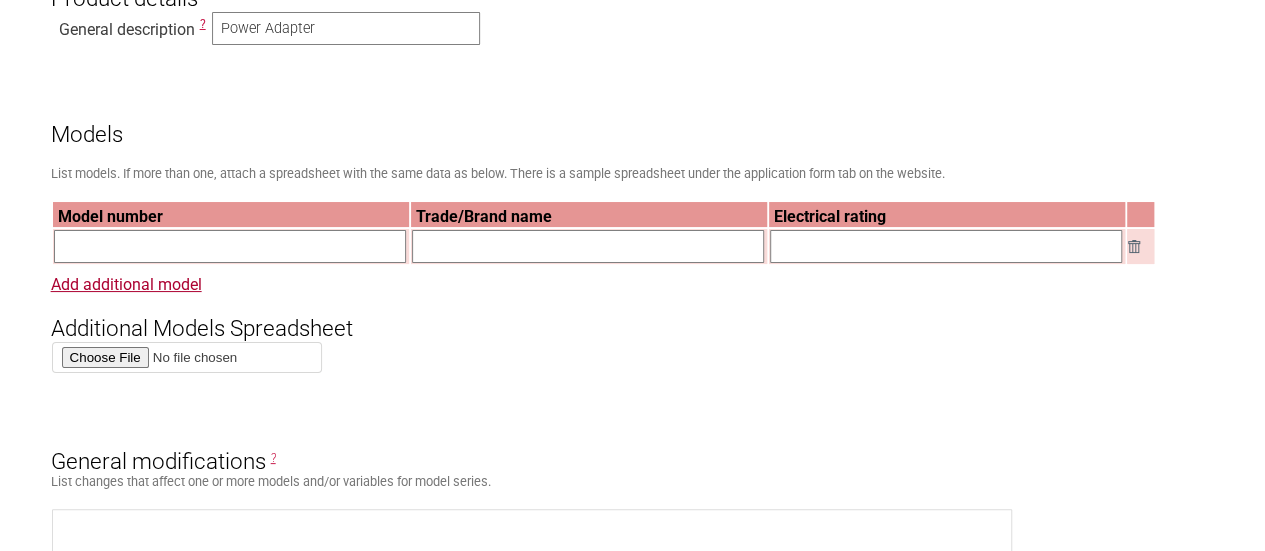 click at bounding box center [187, 357] 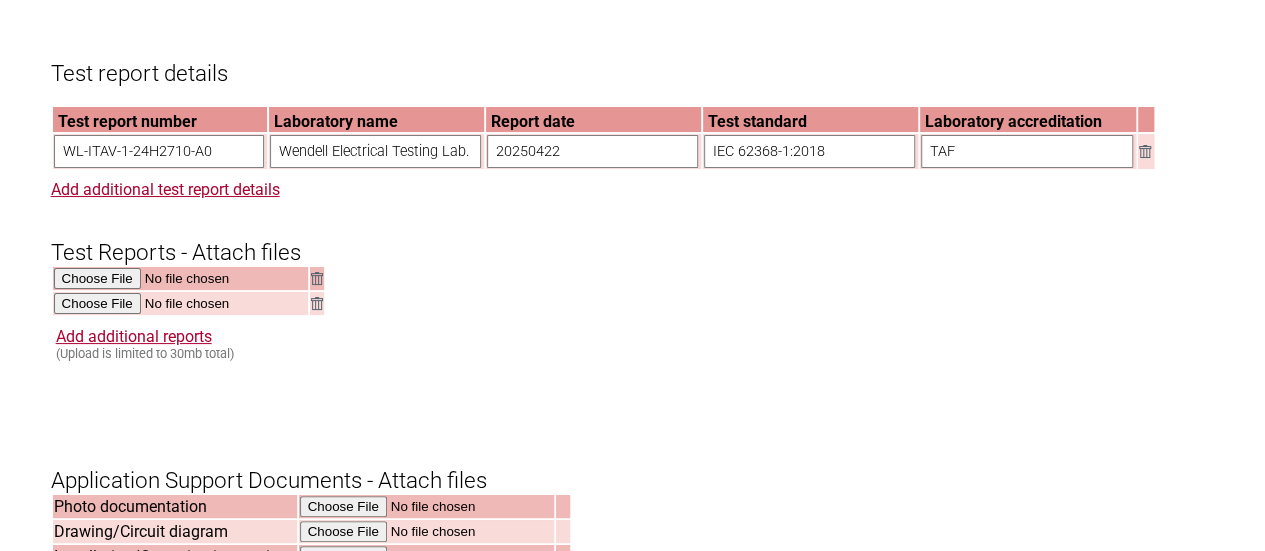 scroll, scrollTop: 1700, scrollLeft: 0, axis: vertical 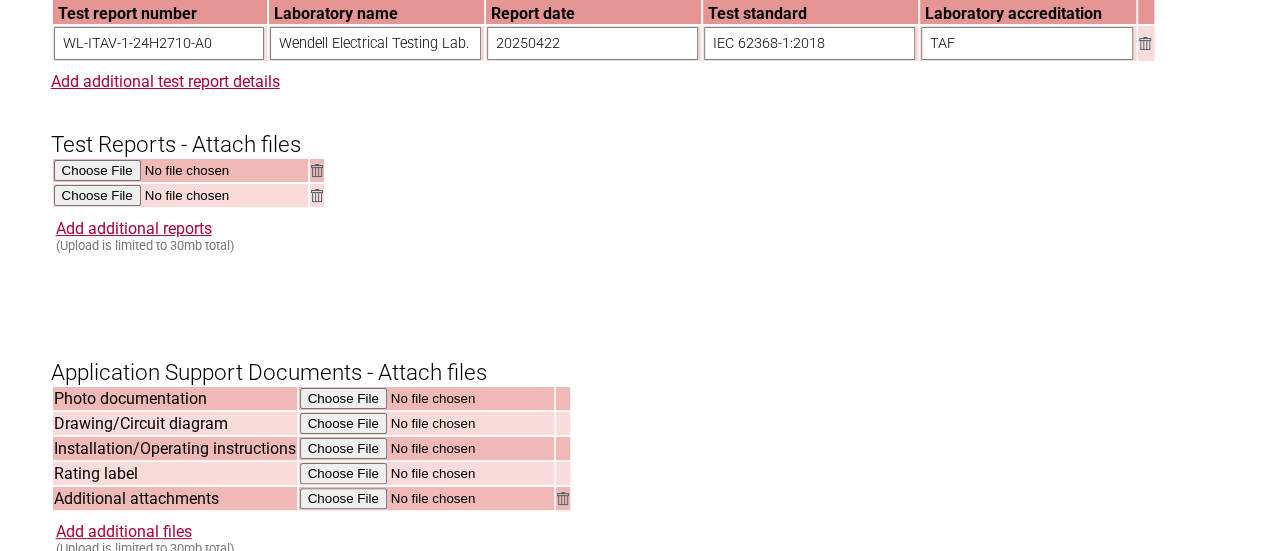click on "Add additional reports (Upload is limited to 30mb total)" at bounding box center (635, 236) 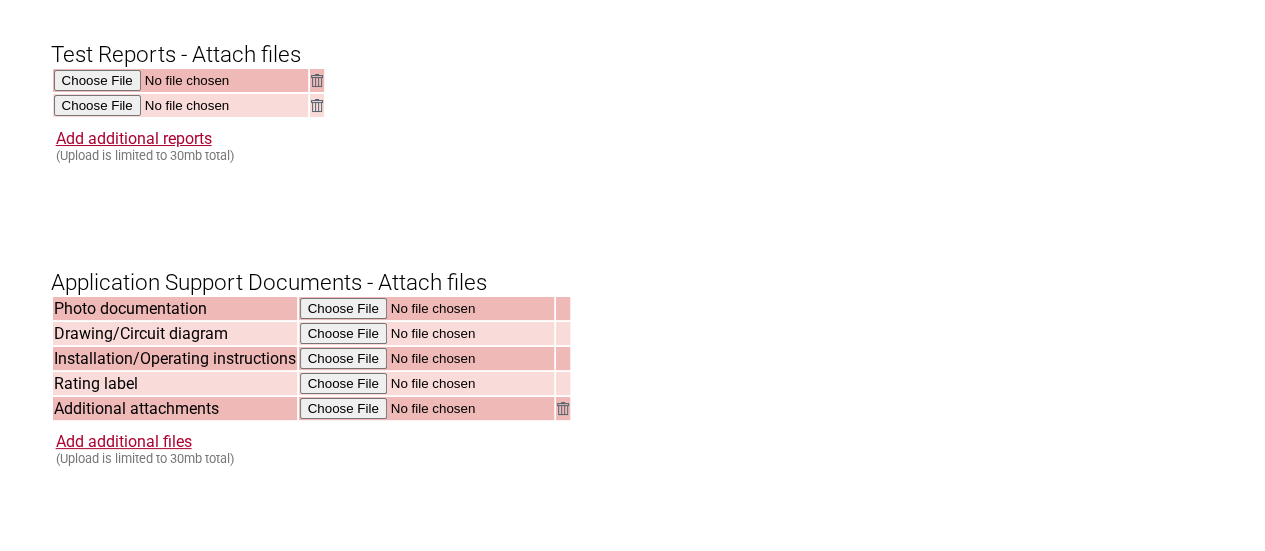scroll, scrollTop: 1900, scrollLeft: 0, axis: vertical 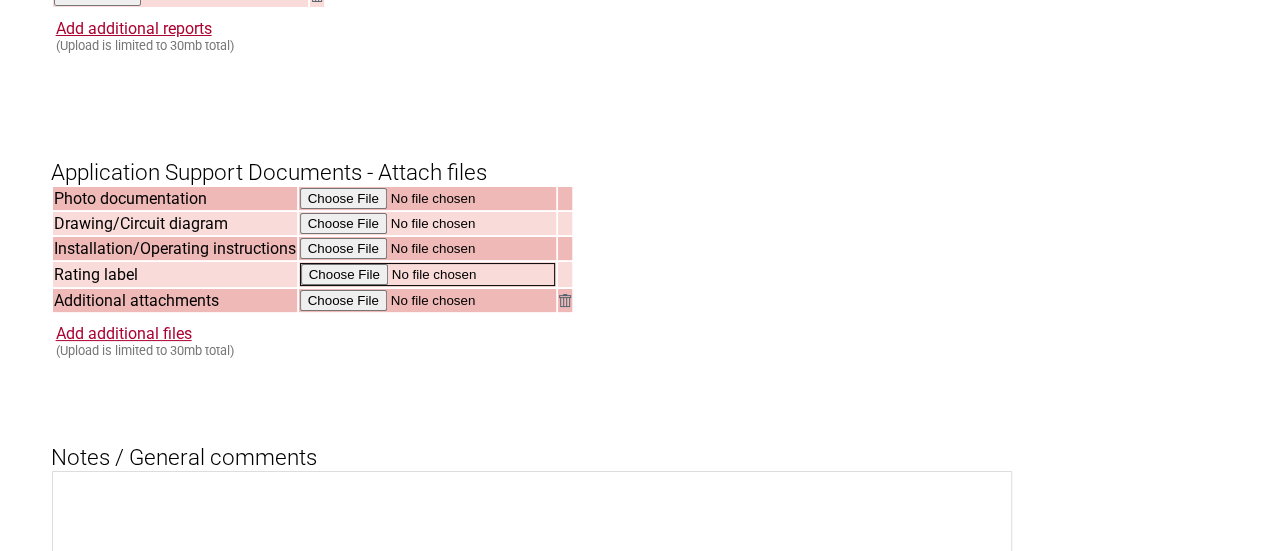 click at bounding box center (427, 274) 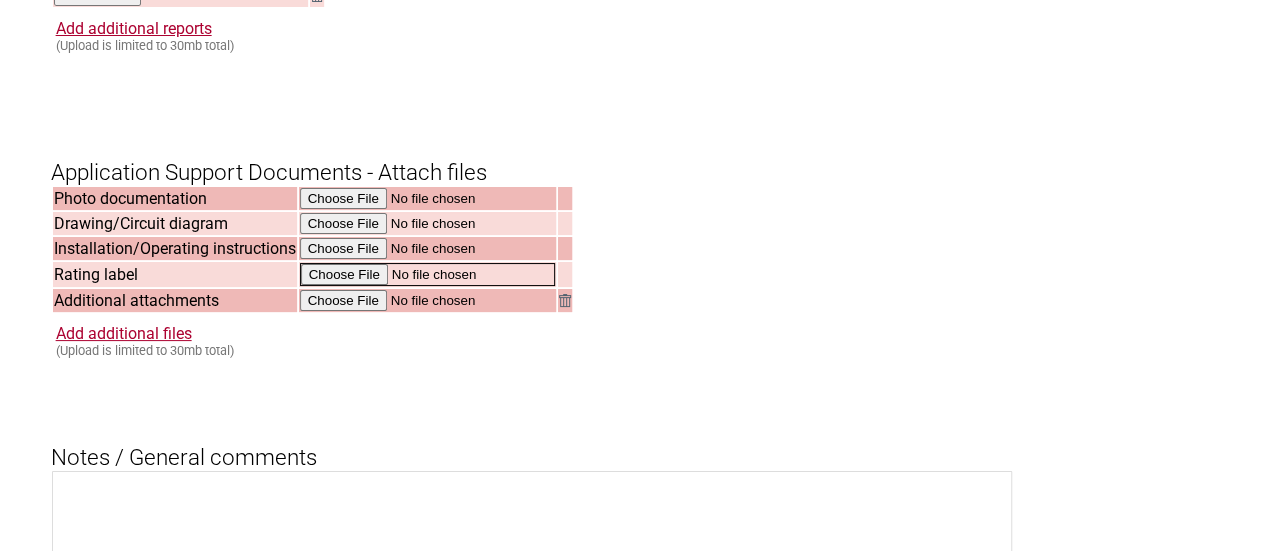 type on "C:\fakepath\申請安規 BS240-190A26MAX.pdf" 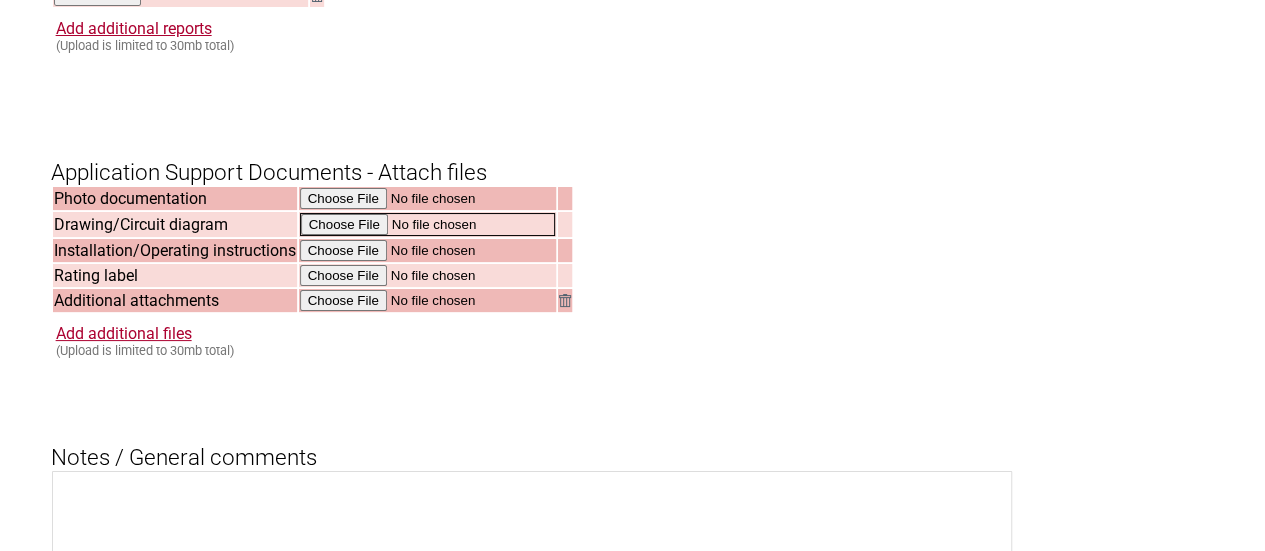 click at bounding box center [427, 224] 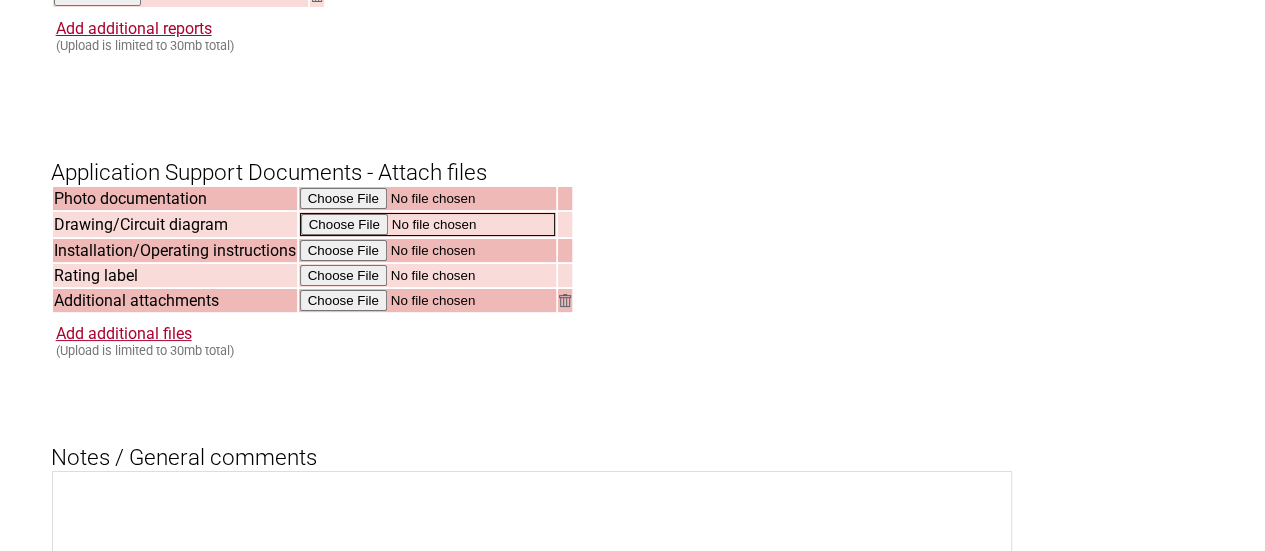 type on "C:\fakepath\112PS010_circuit.pdf" 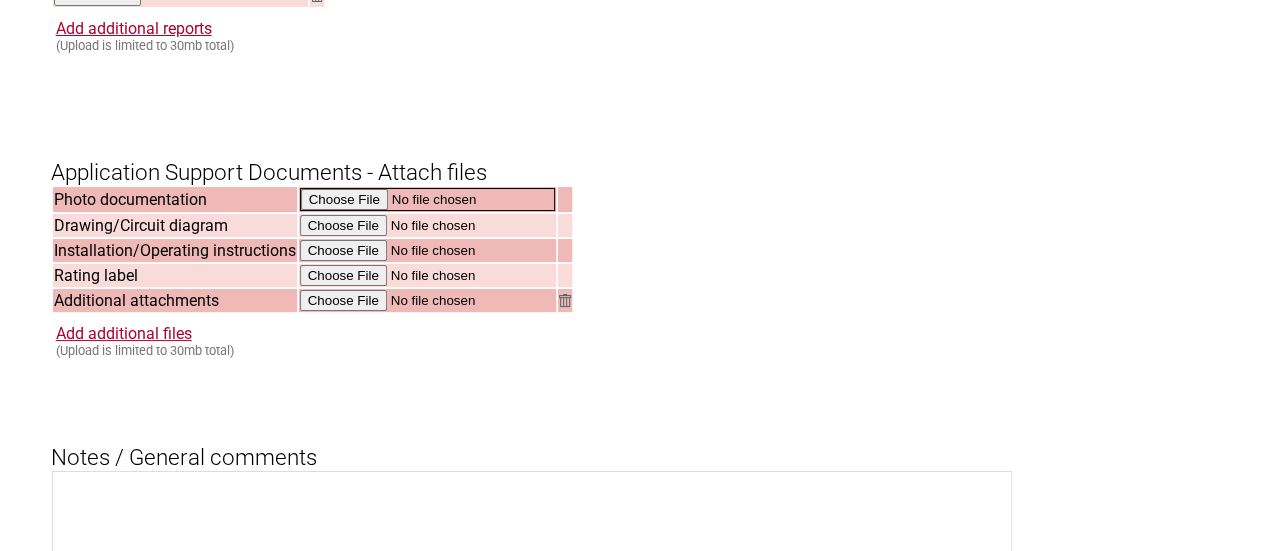 click at bounding box center [427, 199] 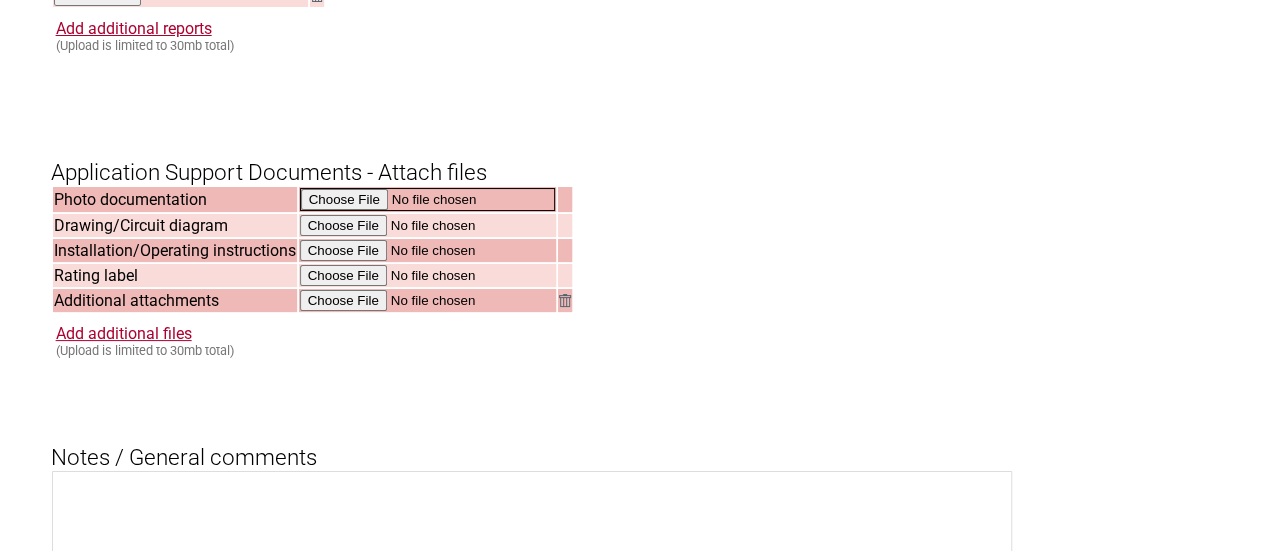 type on "C:\fakepath\photo.pdf" 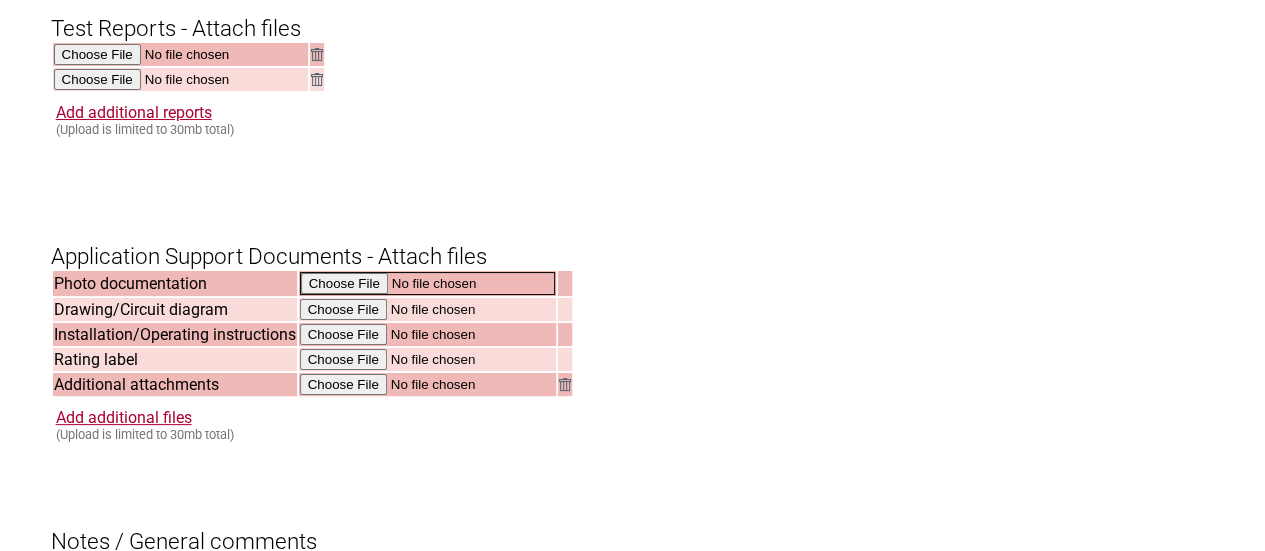 scroll, scrollTop: 1700, scrollLeft: 0, axis: vertical 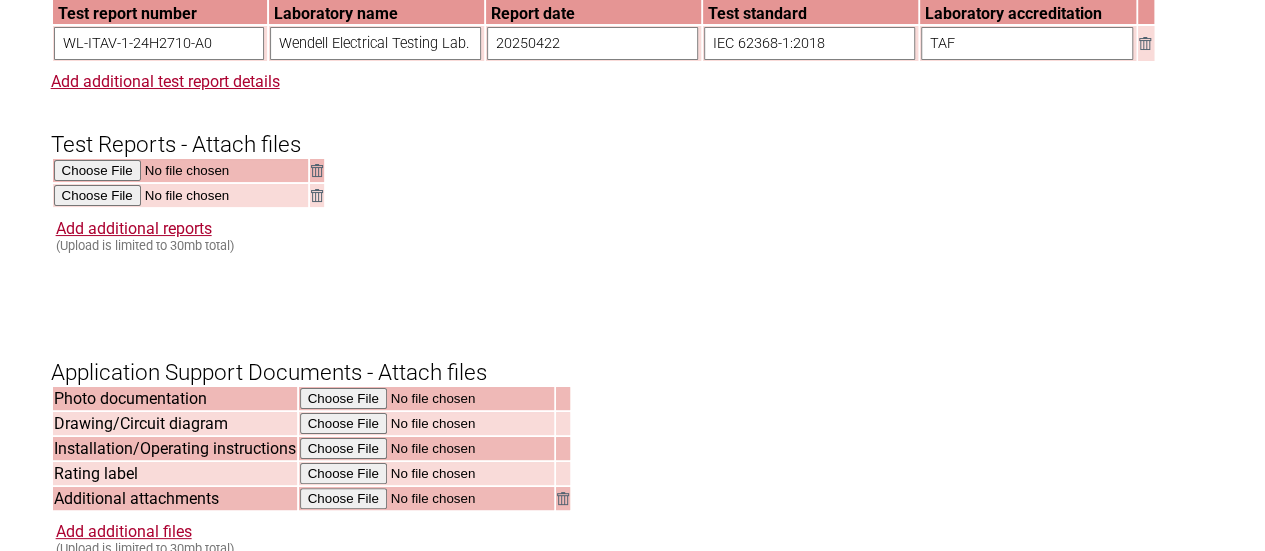 click on "Resume key: [ALPHANUMERIC]
Please record this key, it will enable you to resume your application later.
Consultant details
Business name Wendell Electrical Testing Co., Ltd.
Email address [EMAIL]
Postal address
Address [NUMBER] [STREET]
Suburb [DISTRICT]
City [DISTRICT]
State [CITY]
Postcode [POSTAL CODE]
Country
---------
Afghanistan
Albania
Algeria
American Samoa
Andorra
Angola
Anguilla
Antarctica
Antigua and Barbuda
Argentina
Armenia
Aruba
Australia
Austria
Azerbaijan
Bahamas
Bahrain
Bangladesh
Barbados
Belarus
Belgium
Belize
Benin
Bermuda
Bhutan
Bolivia
Bosnia and Herzegovina
Botswana
Bouvet Island
Brazil
British Indian Ocean Territory
Brunei Darussalam
Bulgaria
Burkina Faso
Burundi
Cambodia
Cameroon
Canada" at bounding box center [633, 52] 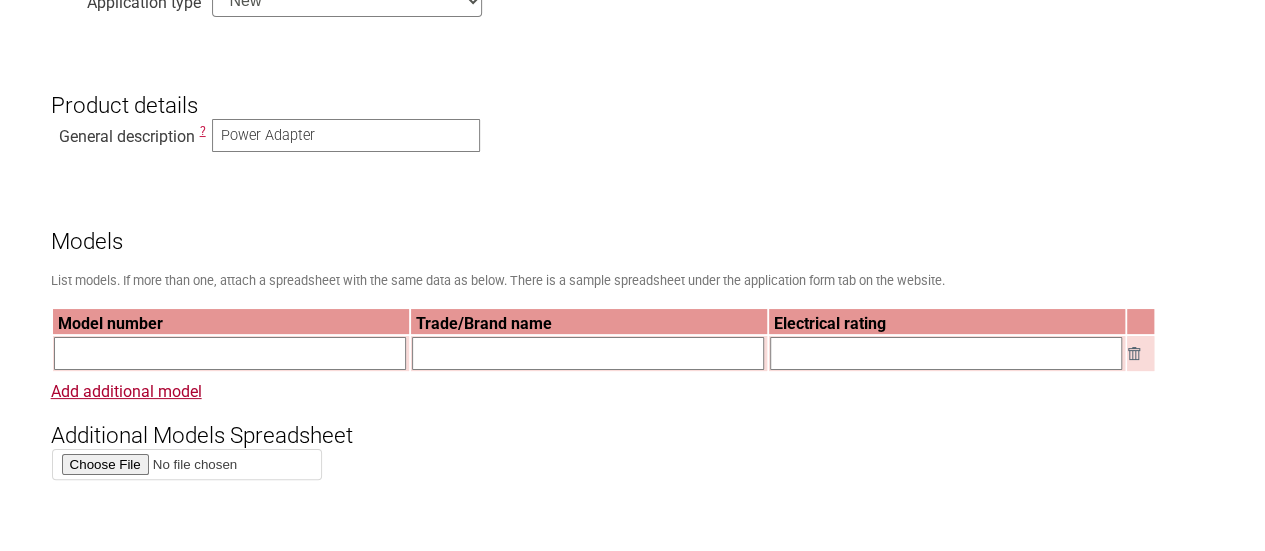 scroll, scrollTop: 800, scrollLeft: 0, axis: vertical 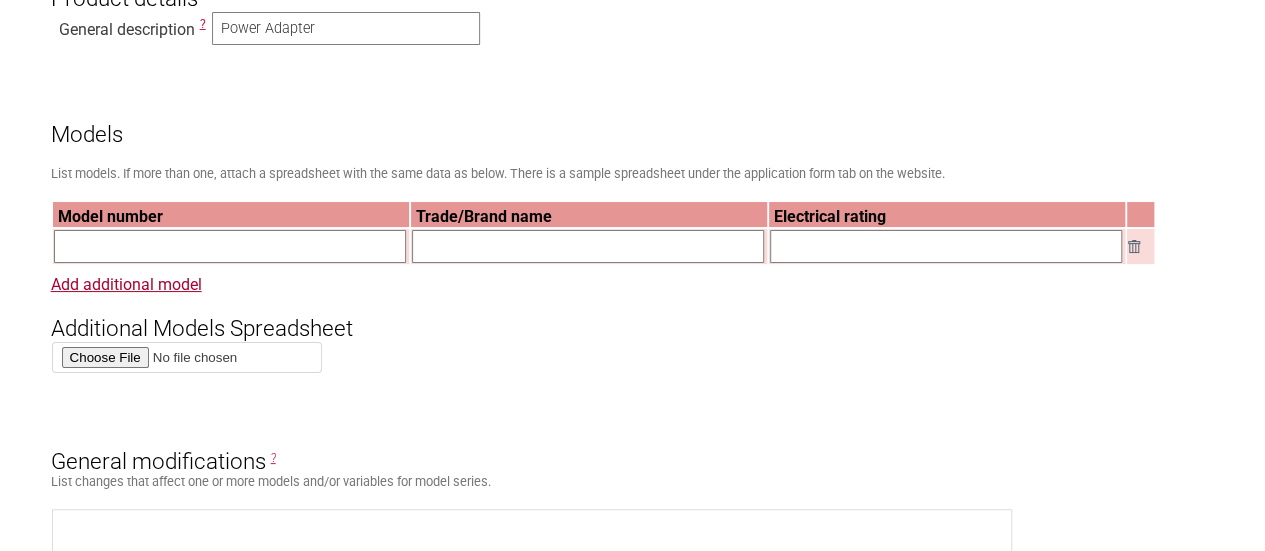 click at bounding box center (187, 357) 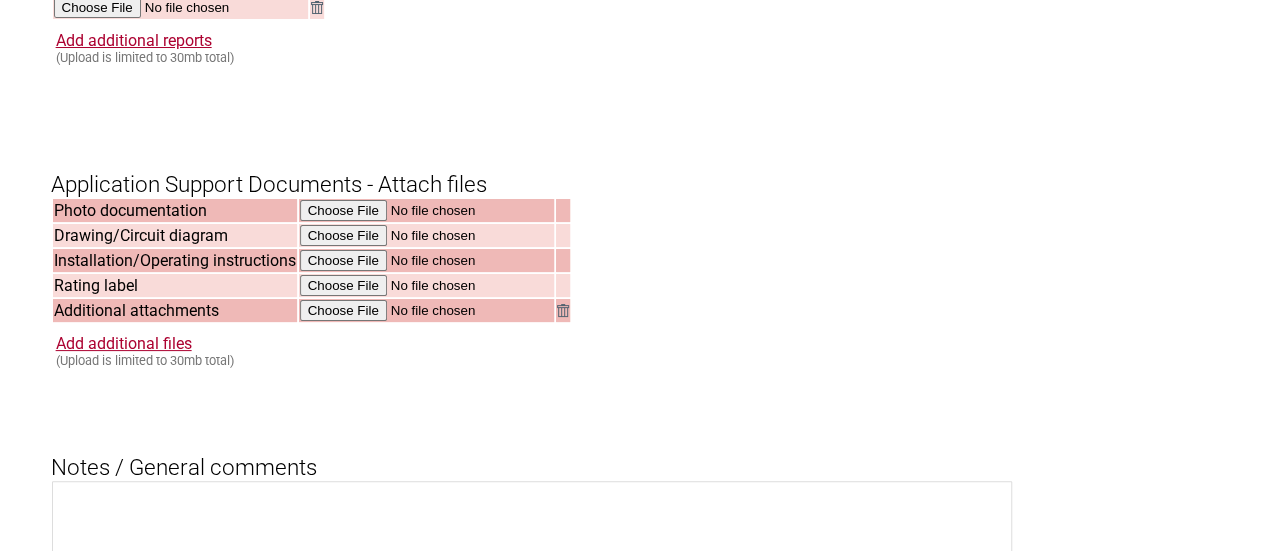scroll, scrollTop: 1900, scrollLeft: 0, axis: vertical 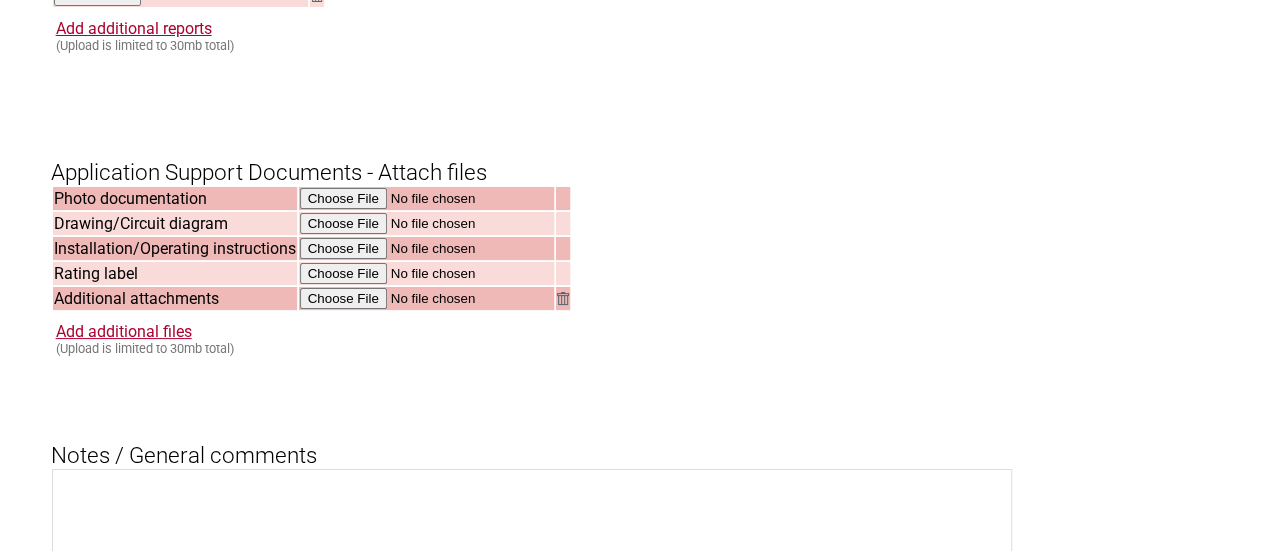 click on "Resume key: [ALPHANUMERIC]
Please record this key, it will enable you to resume your application later.
Consultant details
Business name Wendell Electrical Testing Co., Ltd.
Email address [EMAIL]
Postal address
Address [NUMBER] [STREET]
Suburb [DISTRICT]
City [DISTRICT]
State [CITY]
Postcode [POSTAL CODE]
Country
---------
Afghanistan
Albania
Algeria
American Samoa
Andorra
Angola
Anguilla
Antarctica
Antigua and Barbuda
Argentina
Armenia
Aruba
Australia
Austria
Azerbaijan
Bahamas
Bahrain
Bangladesh
Barbados
Belarus
Belgium
Belize
Benin
Bermuda
Bhutan
Bolivia
Bosnia and Herzegovina
Botswana
Bouvet Island
Brazil
British Indian Ocean Territory
Brunei Darussalam
Bulgaria
Burkina Faso
Burundi
Cambodia
Cameroon
Canada" at bounding box center (633, -148) 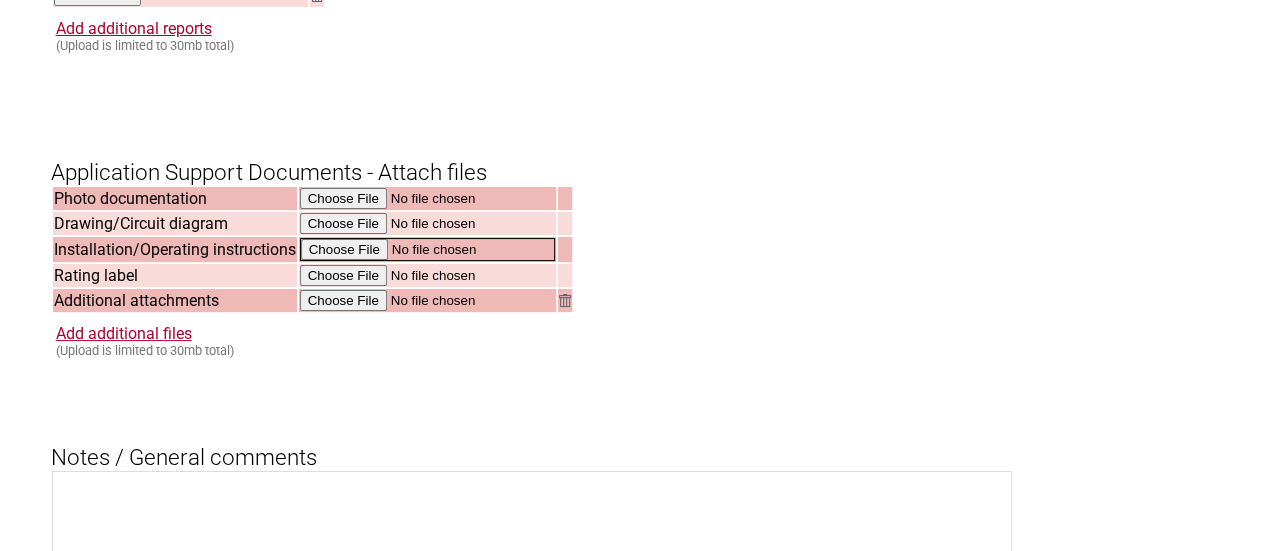 click at bounding box center [427, 249] 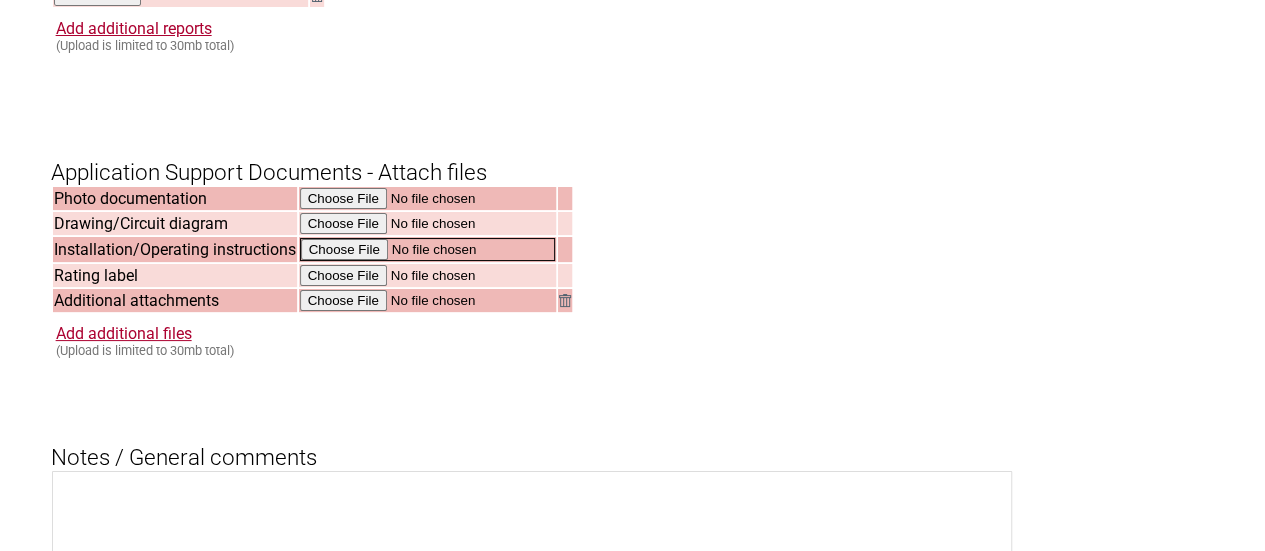 type on "C:\fakepath\User manual (CB).pdf" 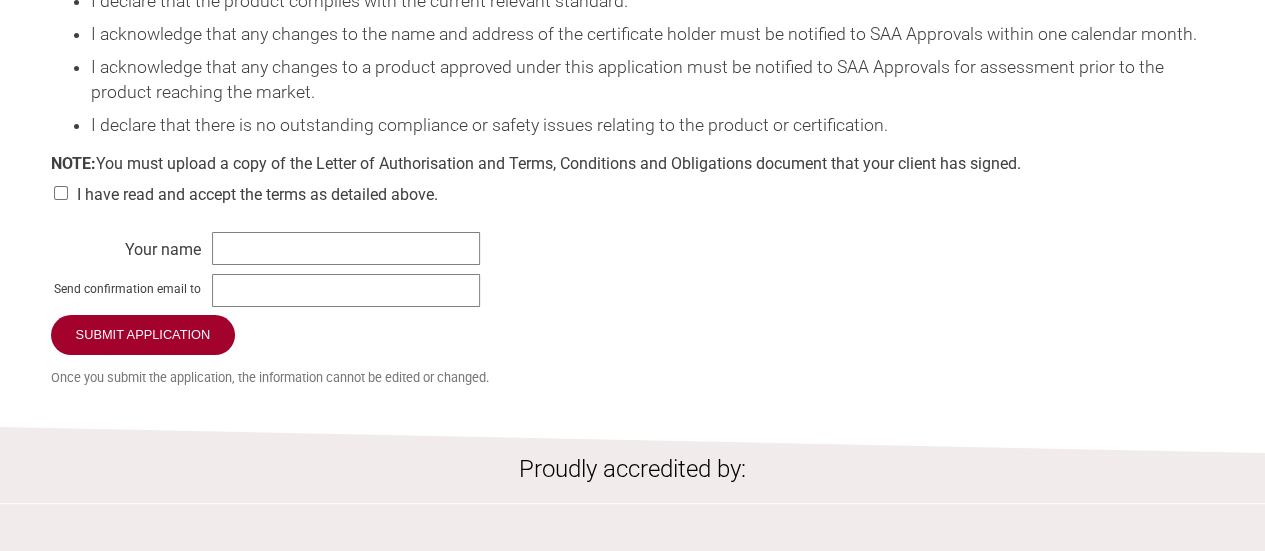 scroll, scrollTop: 2700, scrollLeft: 0, axis: vertical 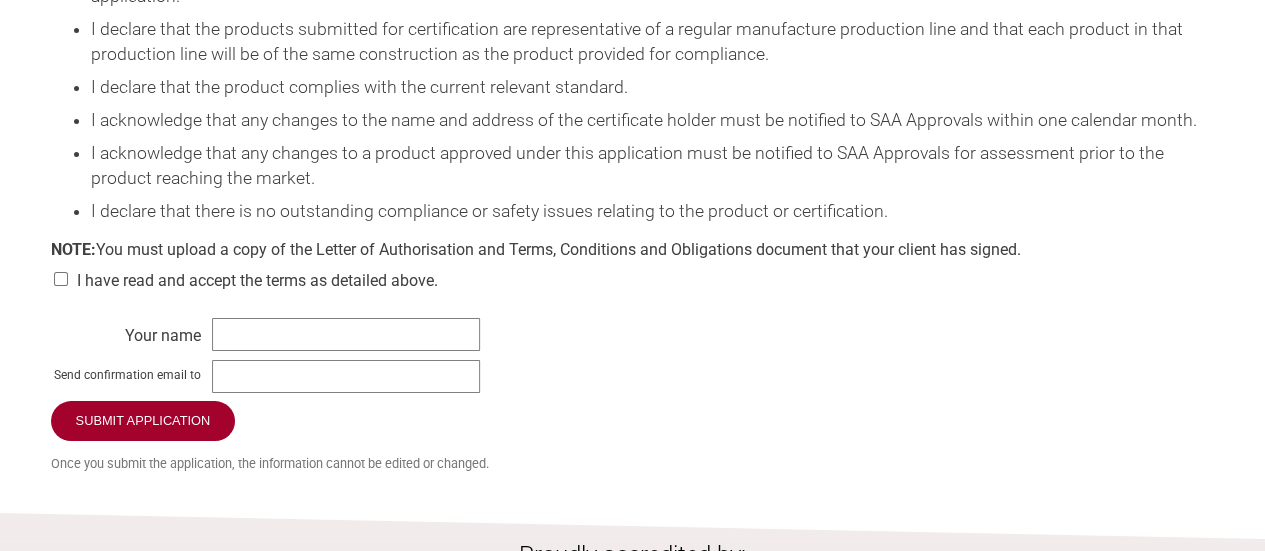 click at bounding box center (61, 279) 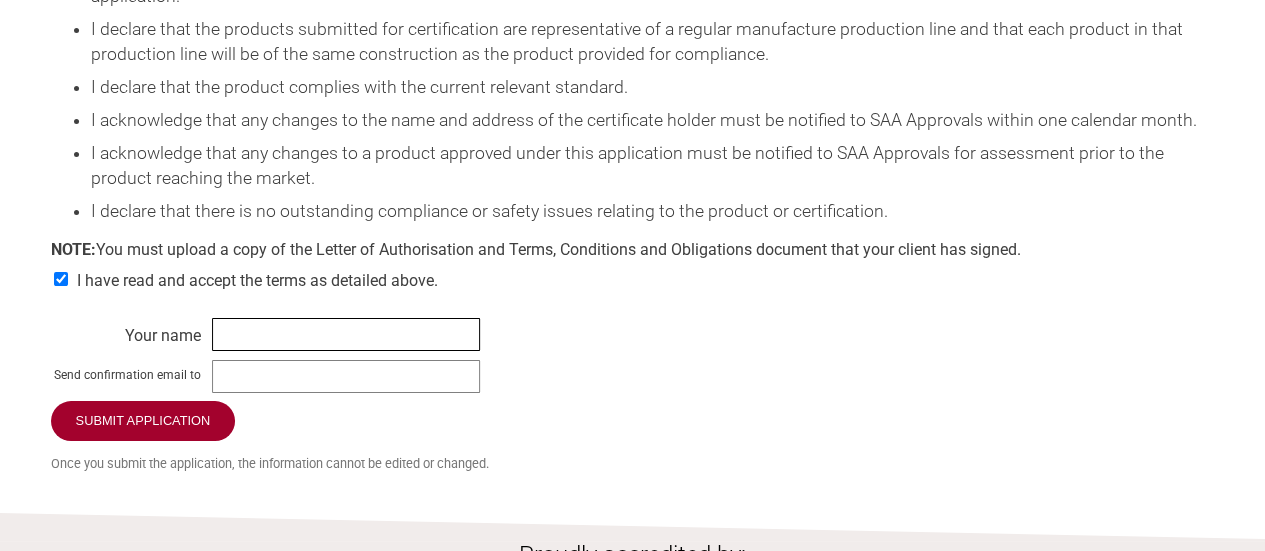 click at bounding box center [346, 334] 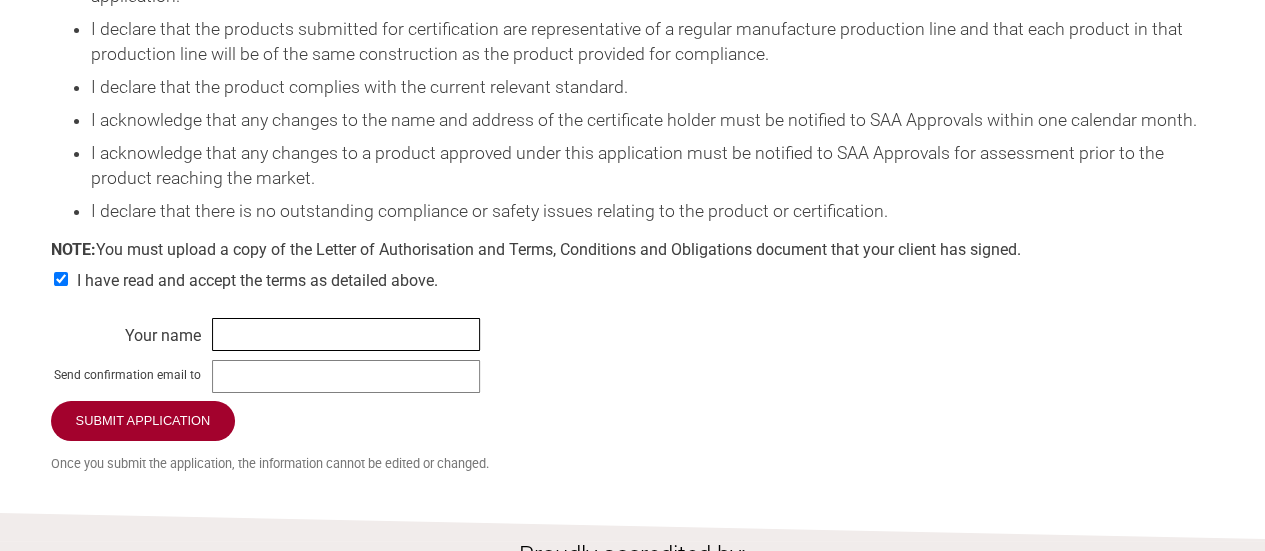 type on "[FIRST] [LAST]" 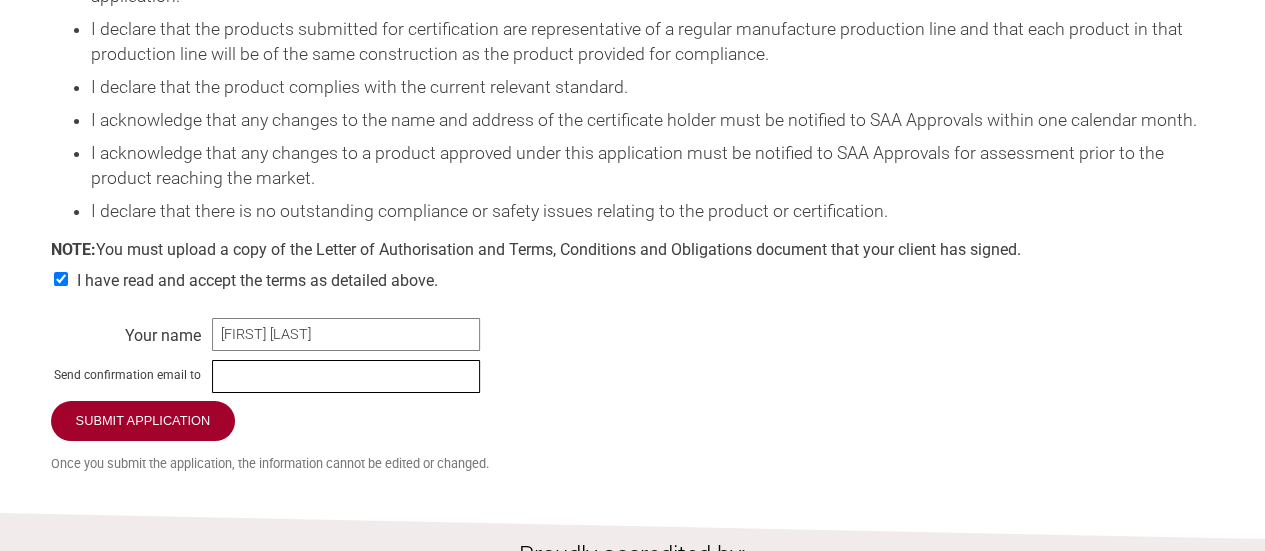 type on "[EMAIL]" 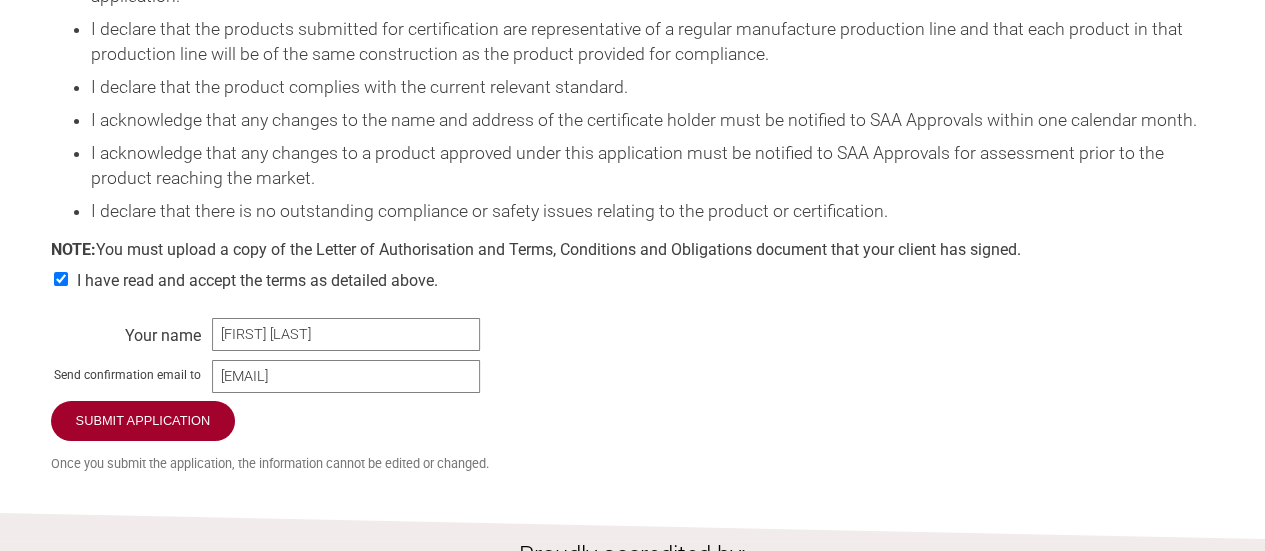 drag, startPoint x: 724, startPoint y: 457, endPoint x: 689, endPoint y: 459, distance: 35.057095 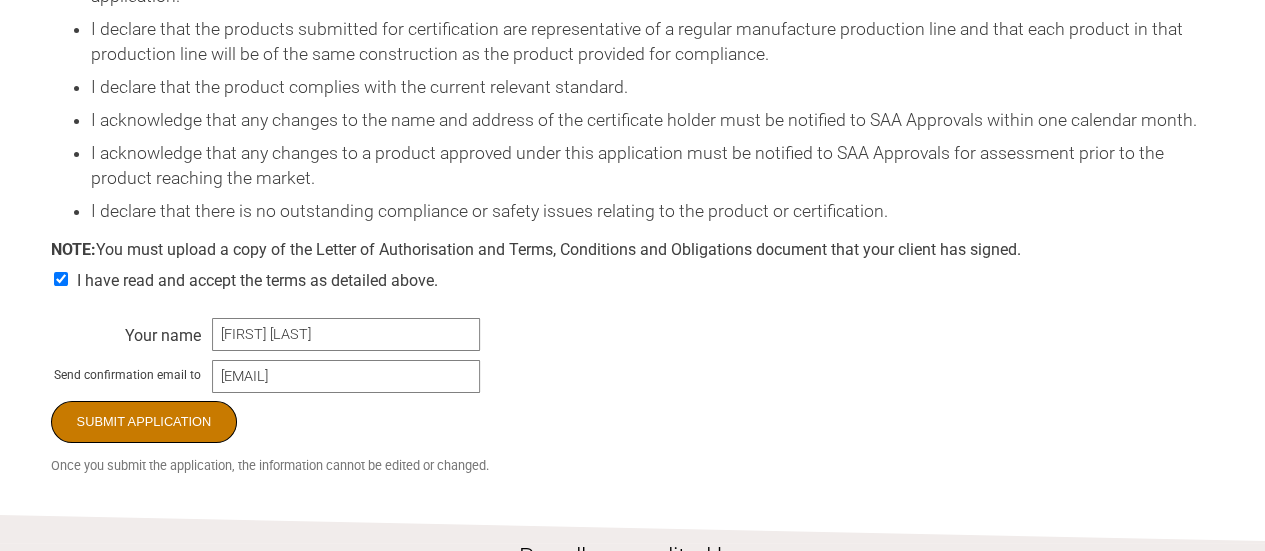 click on "Submit Application" at bounding box center [144, 422] 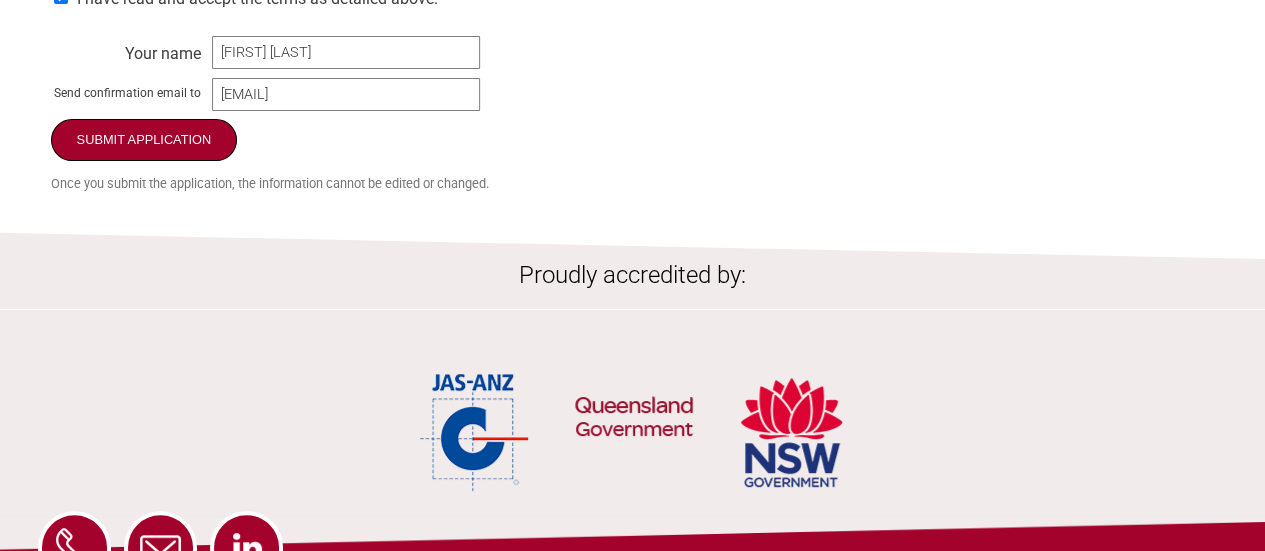 scroll, scrollTop: 2824, scrollLeft: 0, axis: vertical 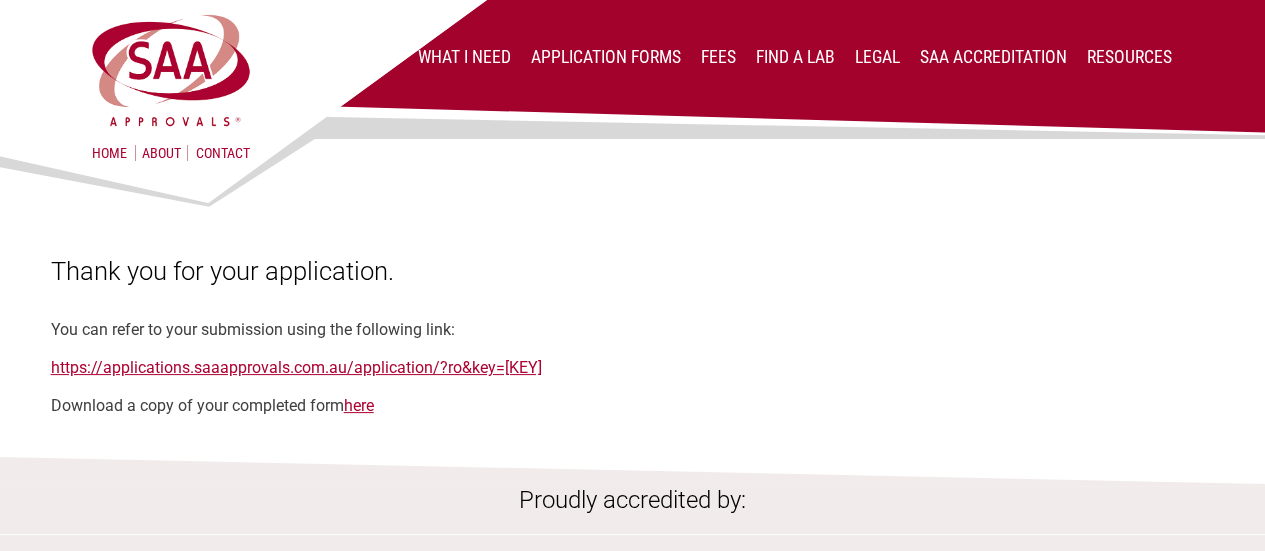 drag, startPoint x: 647, startPoint y: 325, endPoint x: 658, endPoint y: 317, distance: 13.601471 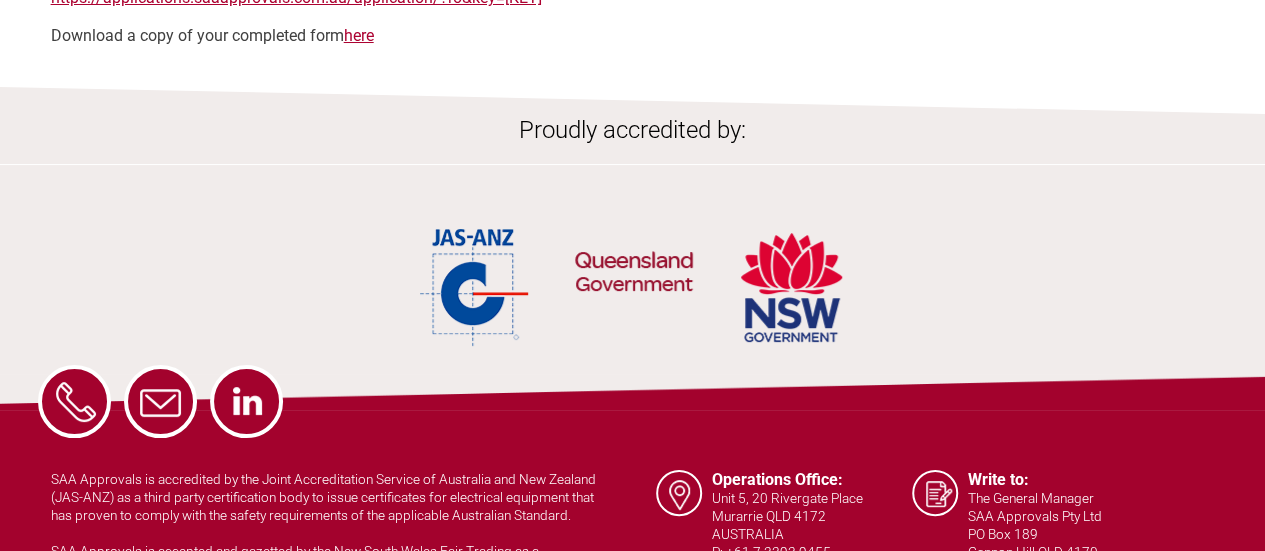 scroll, scrollTop: 513, scrollLeft: 0, axis: vertical 